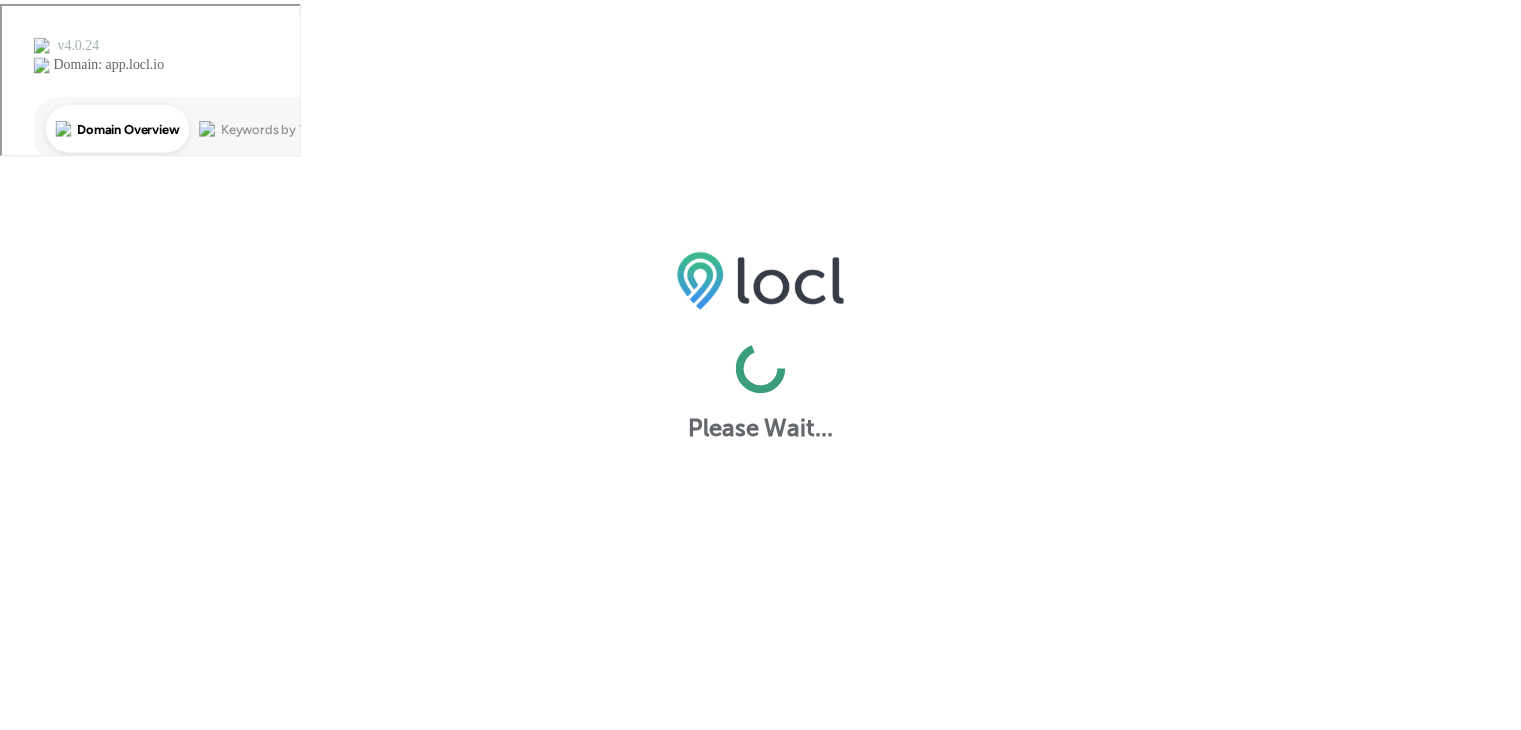 scroll, scrollTop: 0, scrollLeft: 0, axis: both 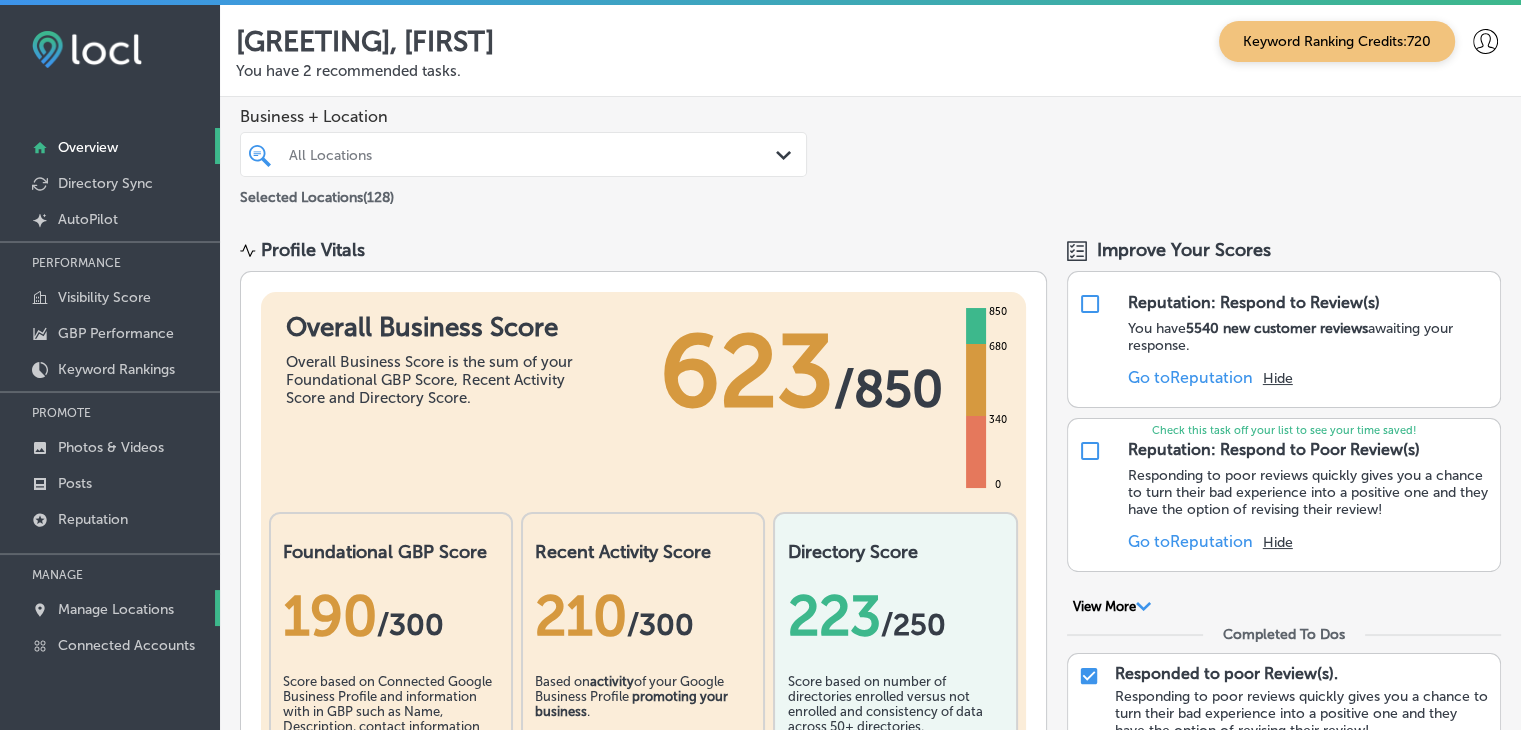 click on "Manage Locations" at bounding box center [110, 608] 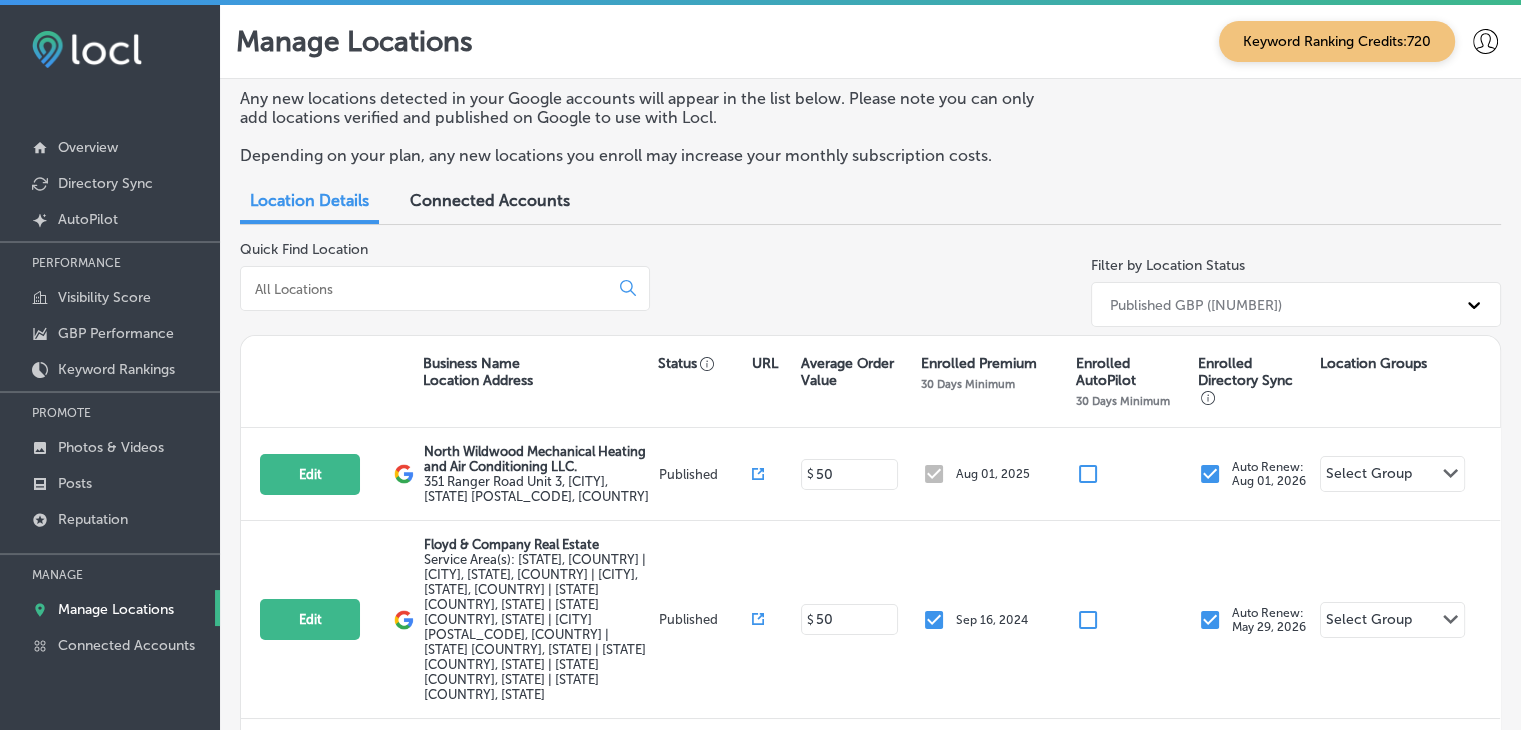 click at bounding box center (428, 289) 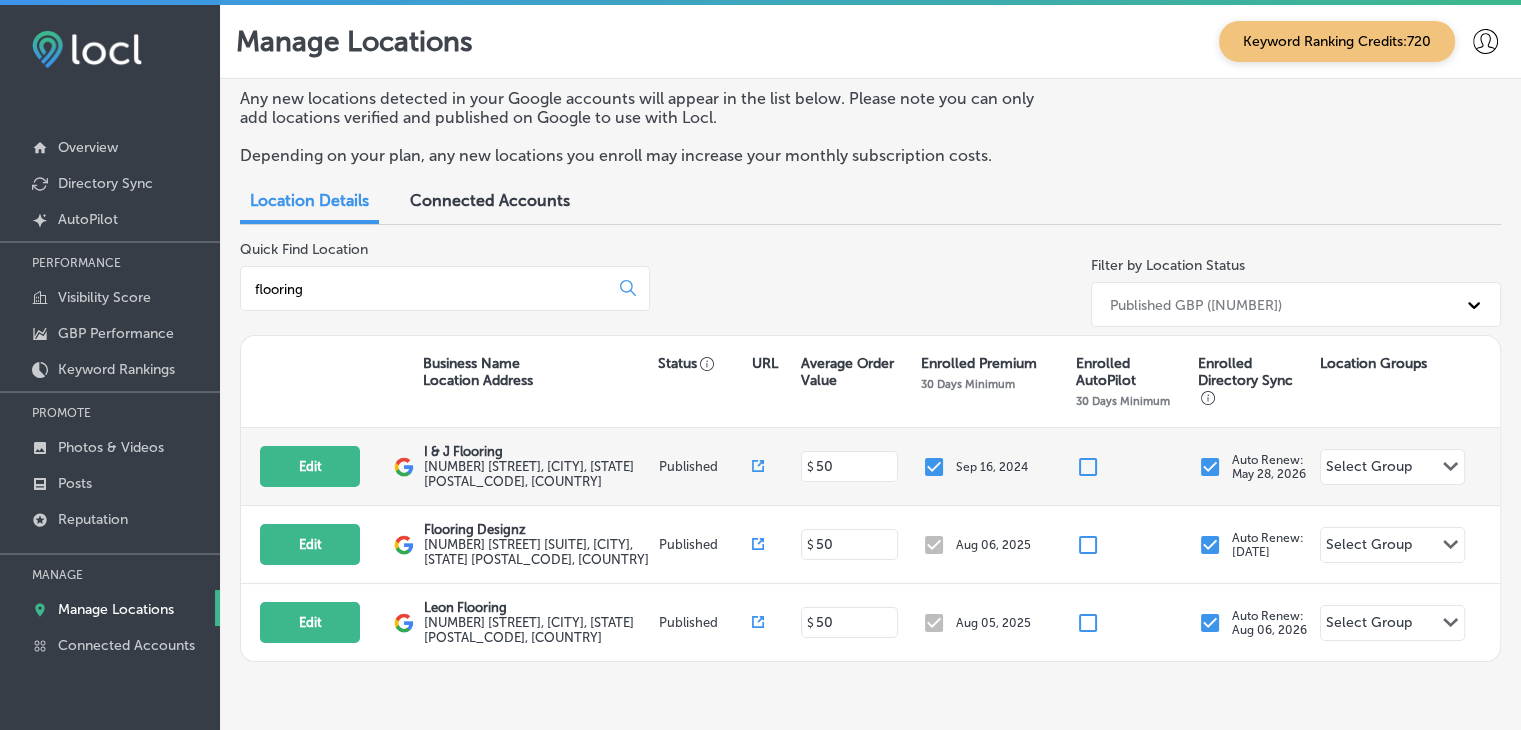 scroll, scrollTop: 300, scrollLeft: 0, axis: vertical 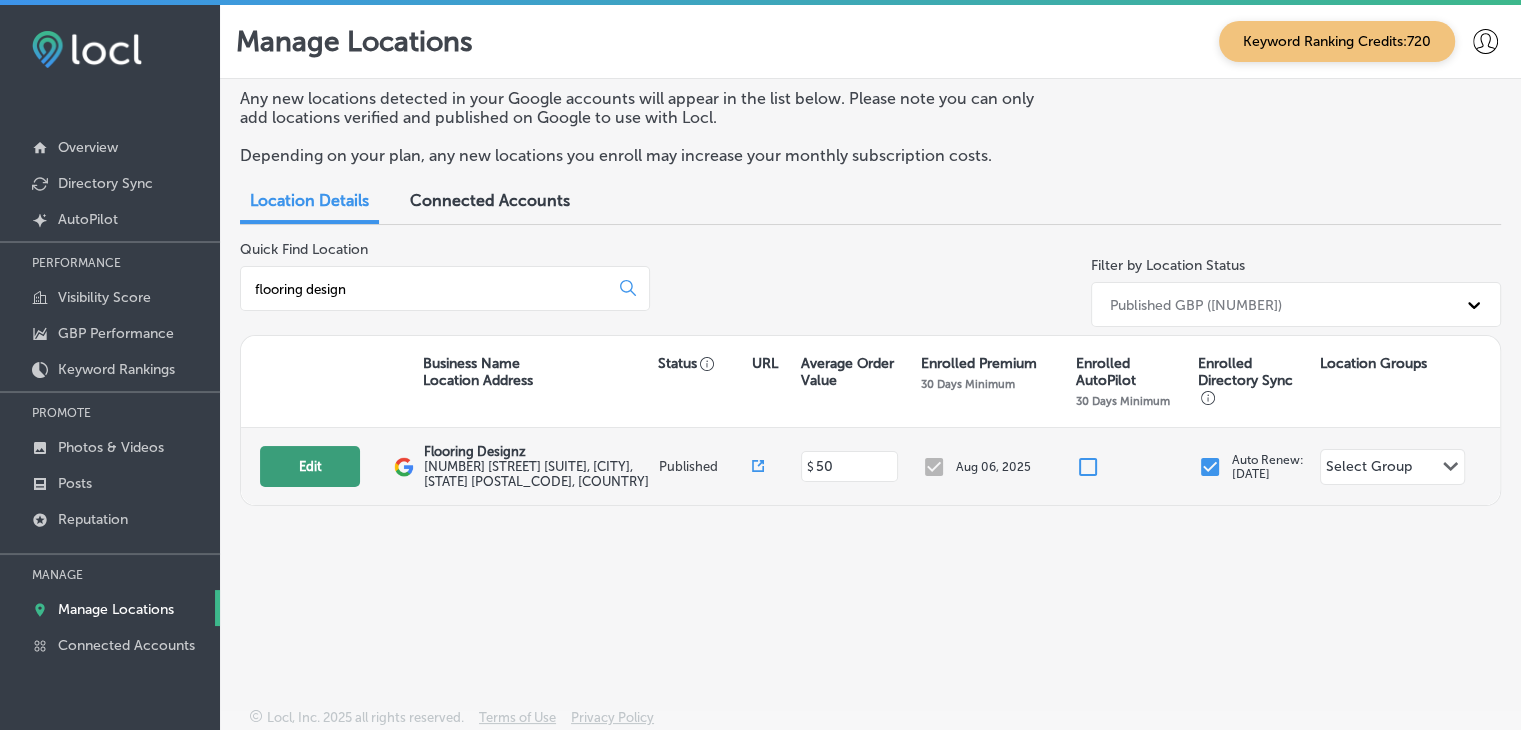 type on "flooring design" 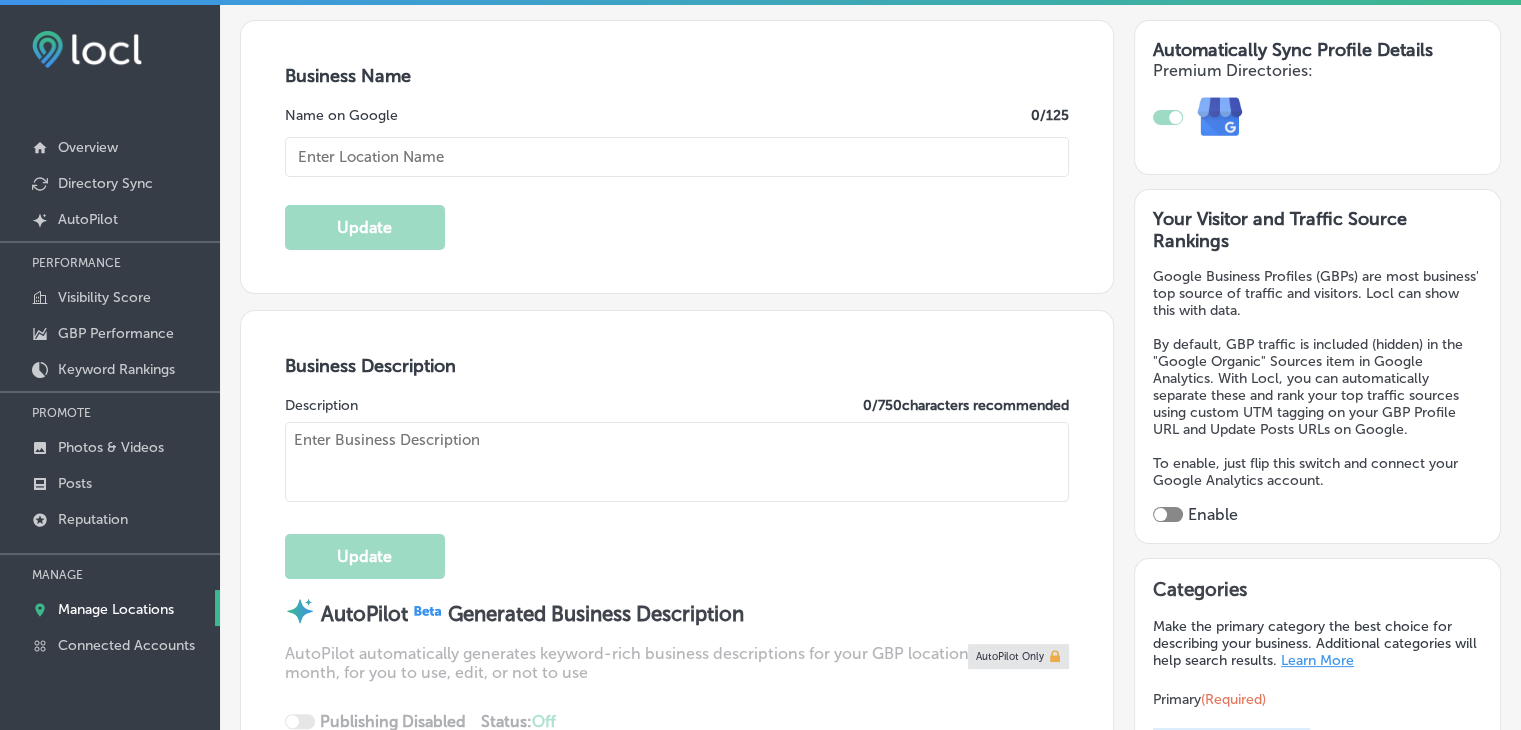 type on "Flooring Designz" 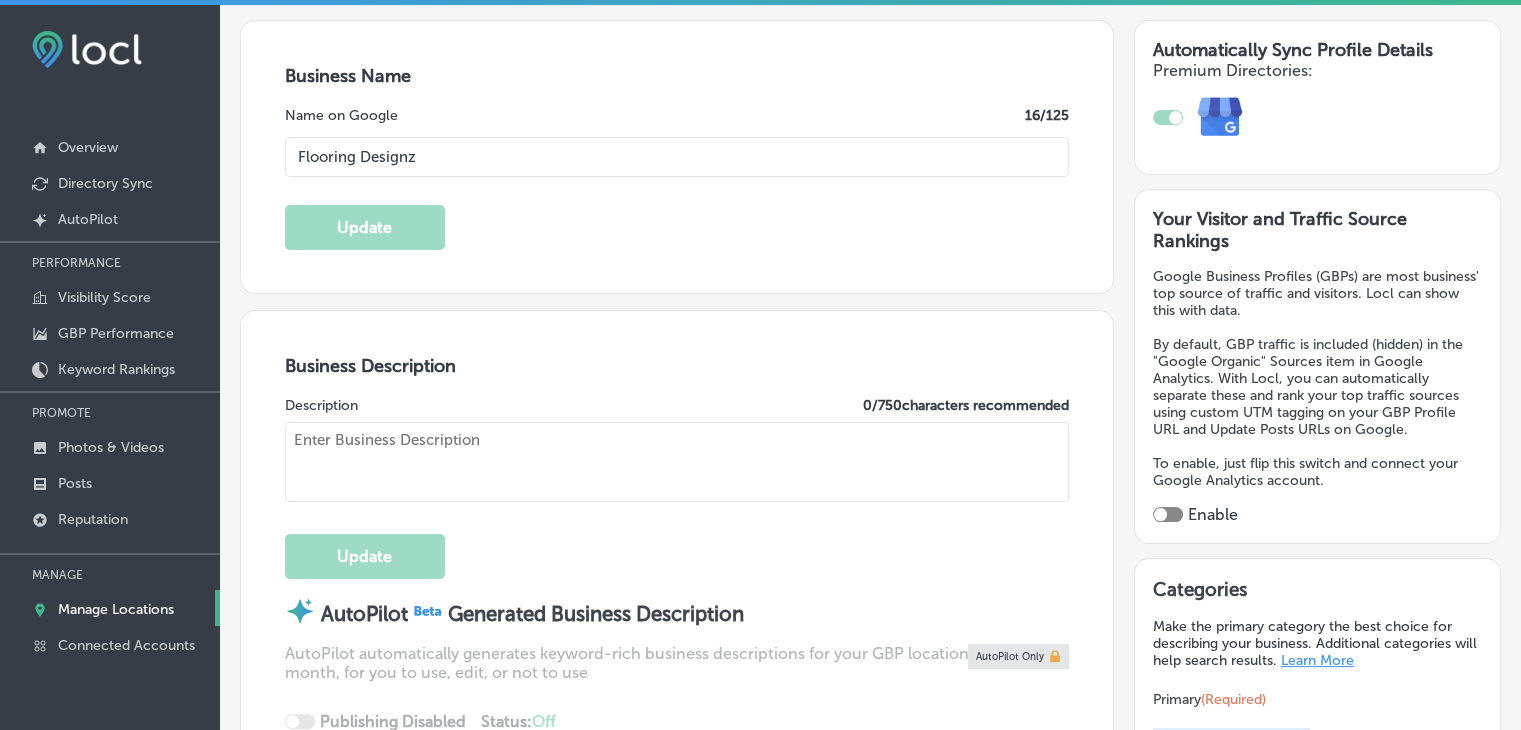type on "[NUMBER] [STREET] [SUITE]" 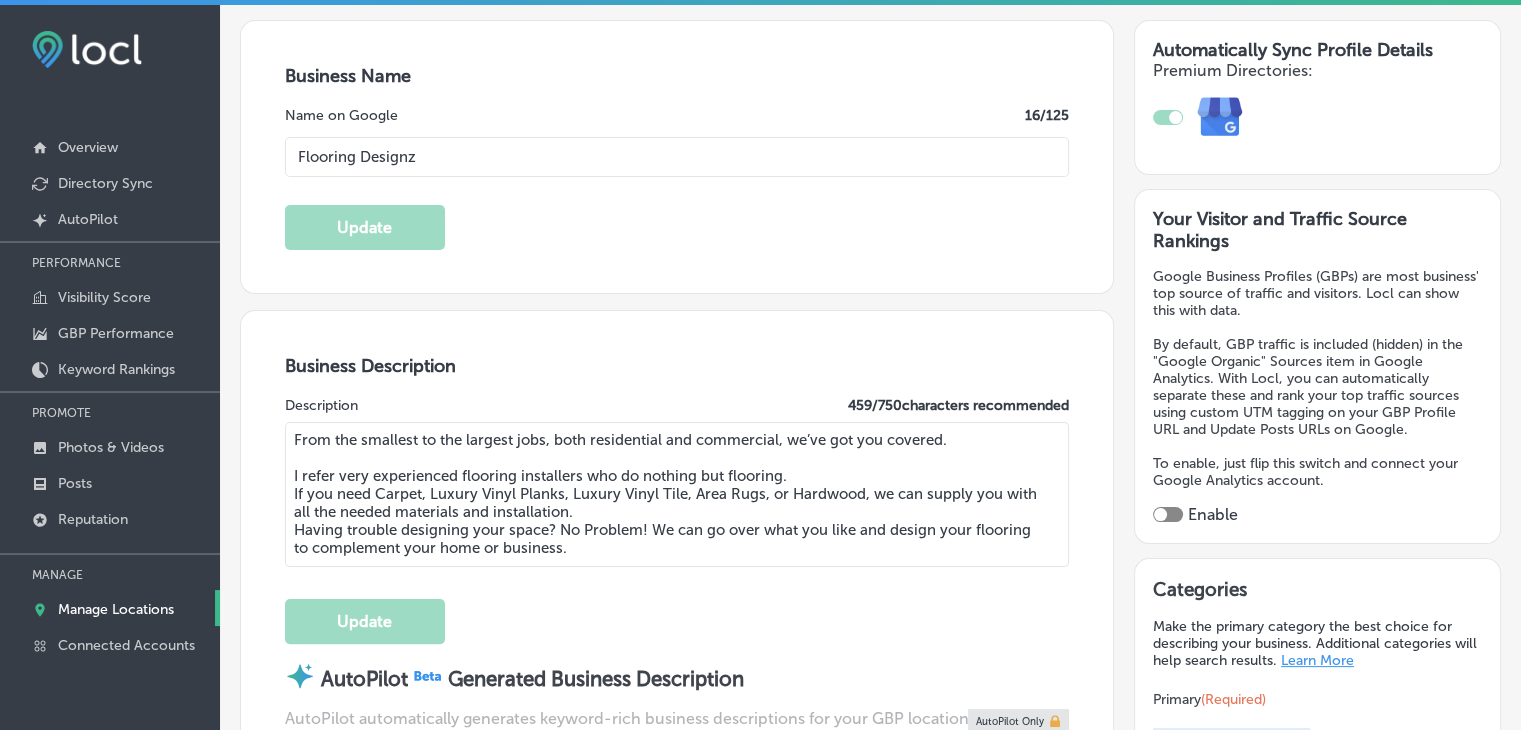 type on "+[PHONE]" 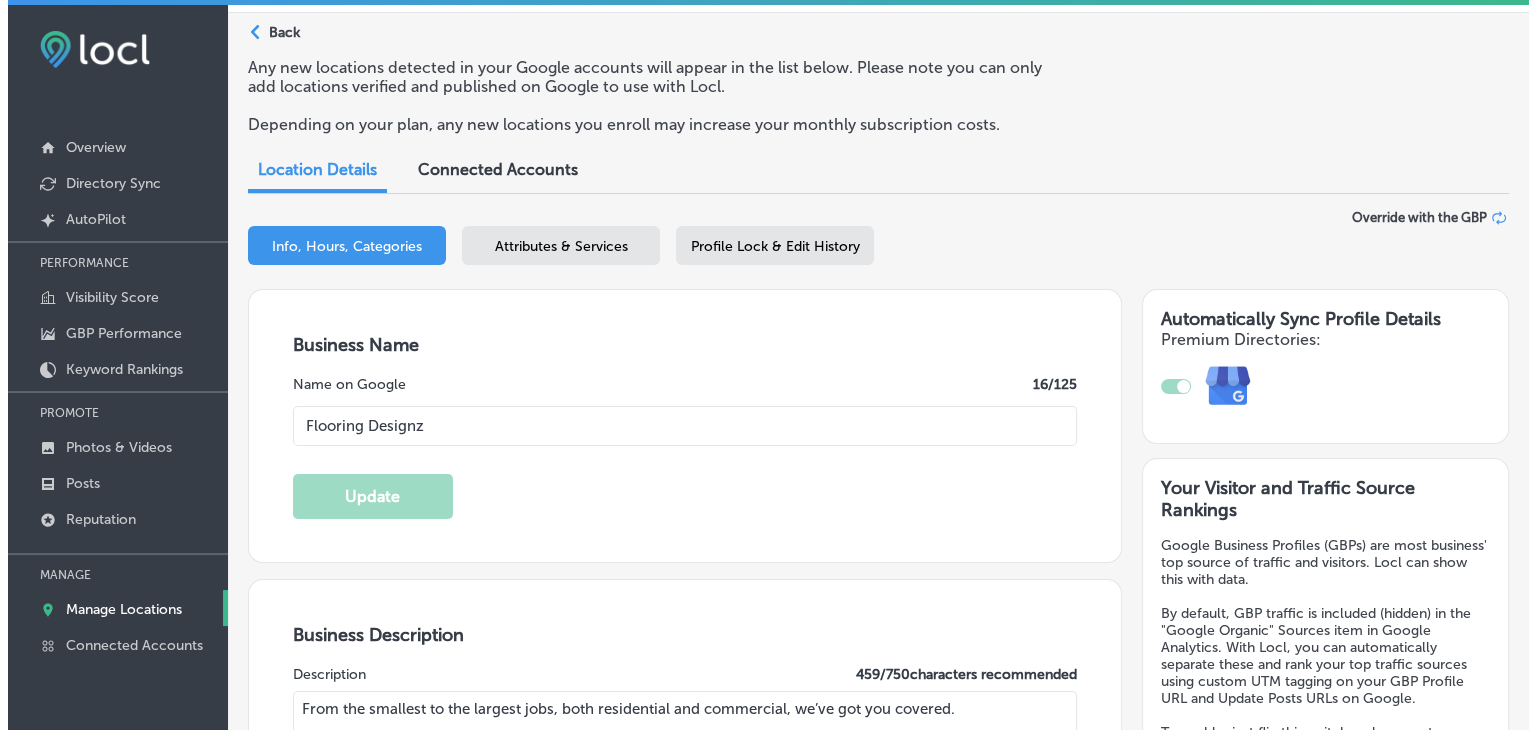 scroll, scrollTop: 35, scrollLeft: 0, axis: vertical 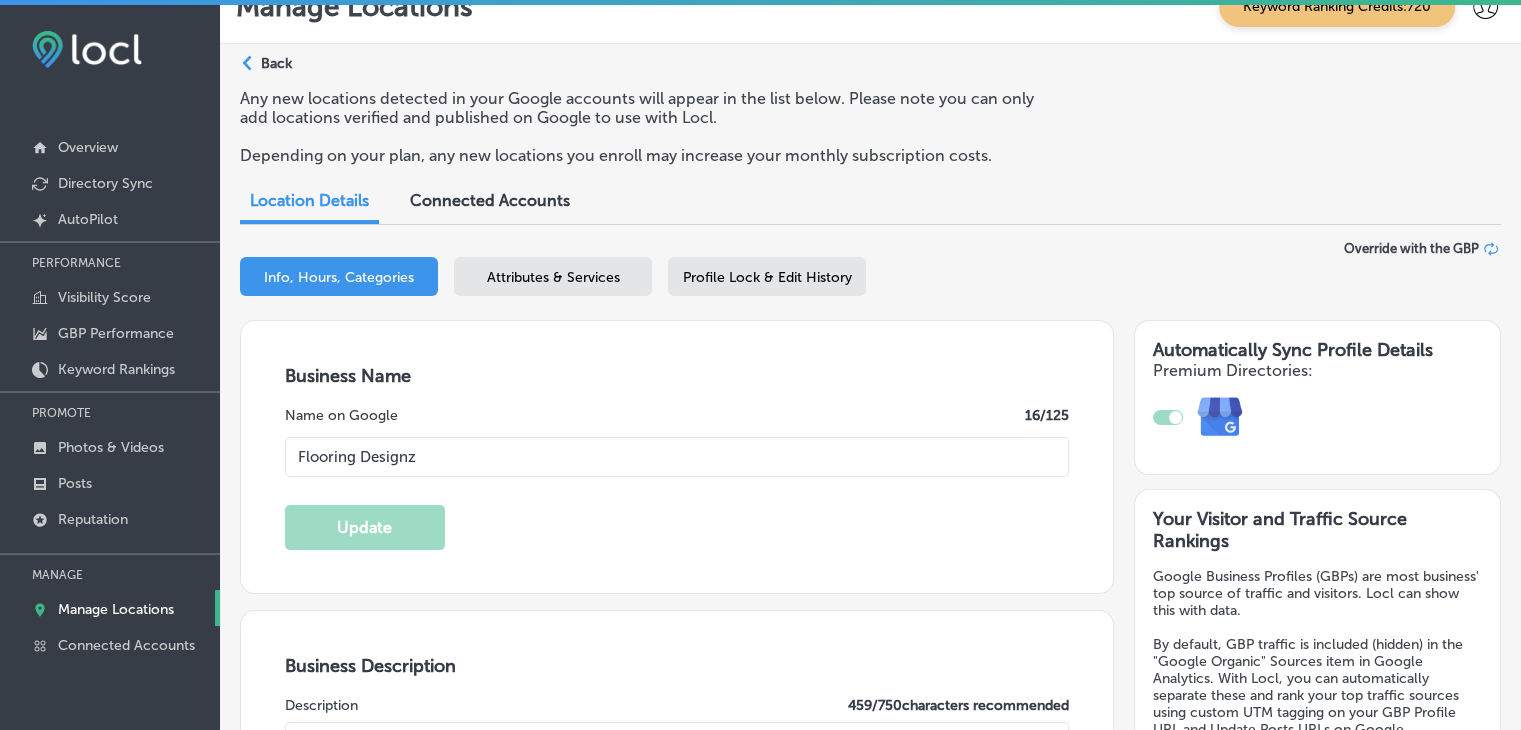 click on "Any new locations detected in your Google accounts will appear in the list below. Please note you can only add locations verified and published on Google to use with Locl. Depending on your plan, any new locations you enroll may increase your monthly subscription costs." at bounding box center (870, 135) 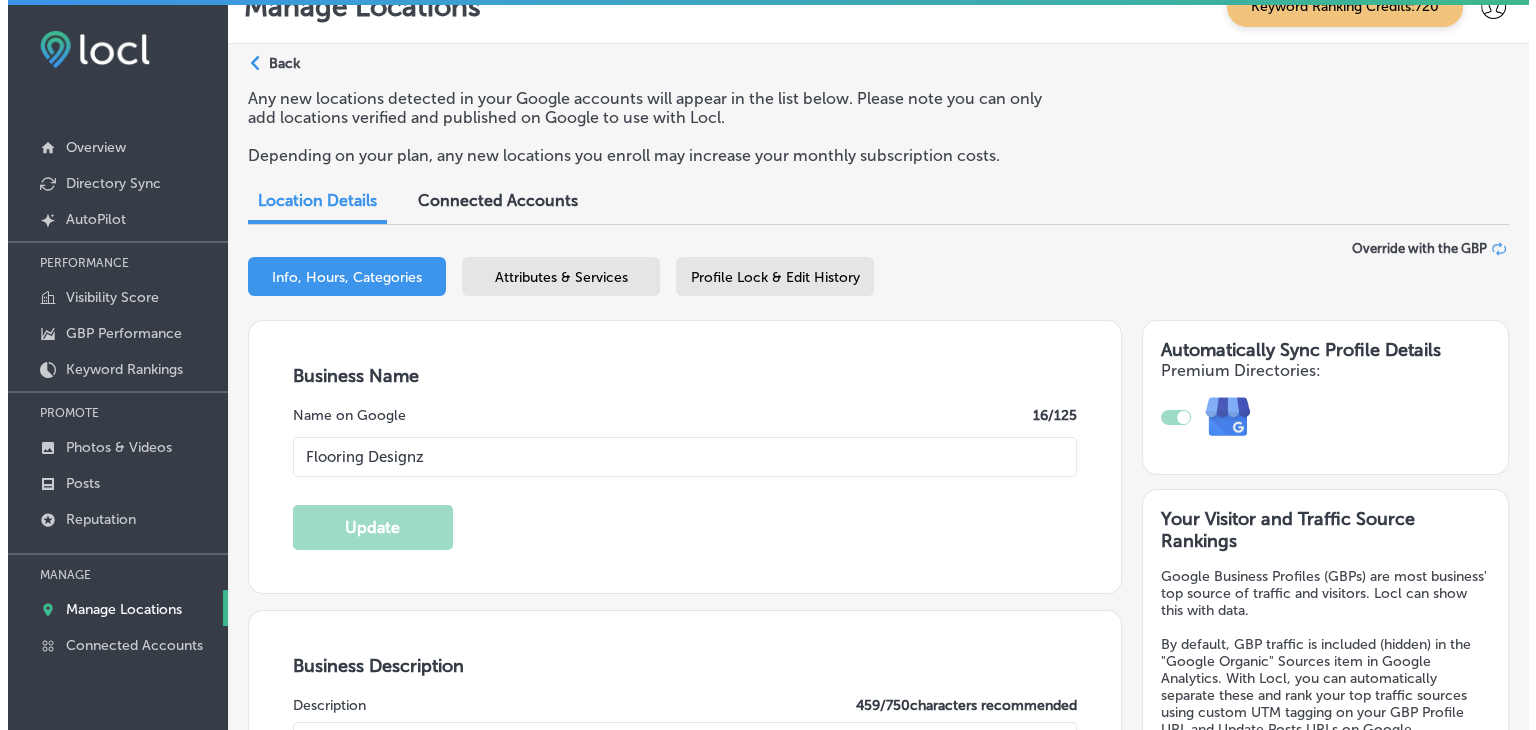 scroll, scrollTop: 0, scrollLeft: 0, axis: both 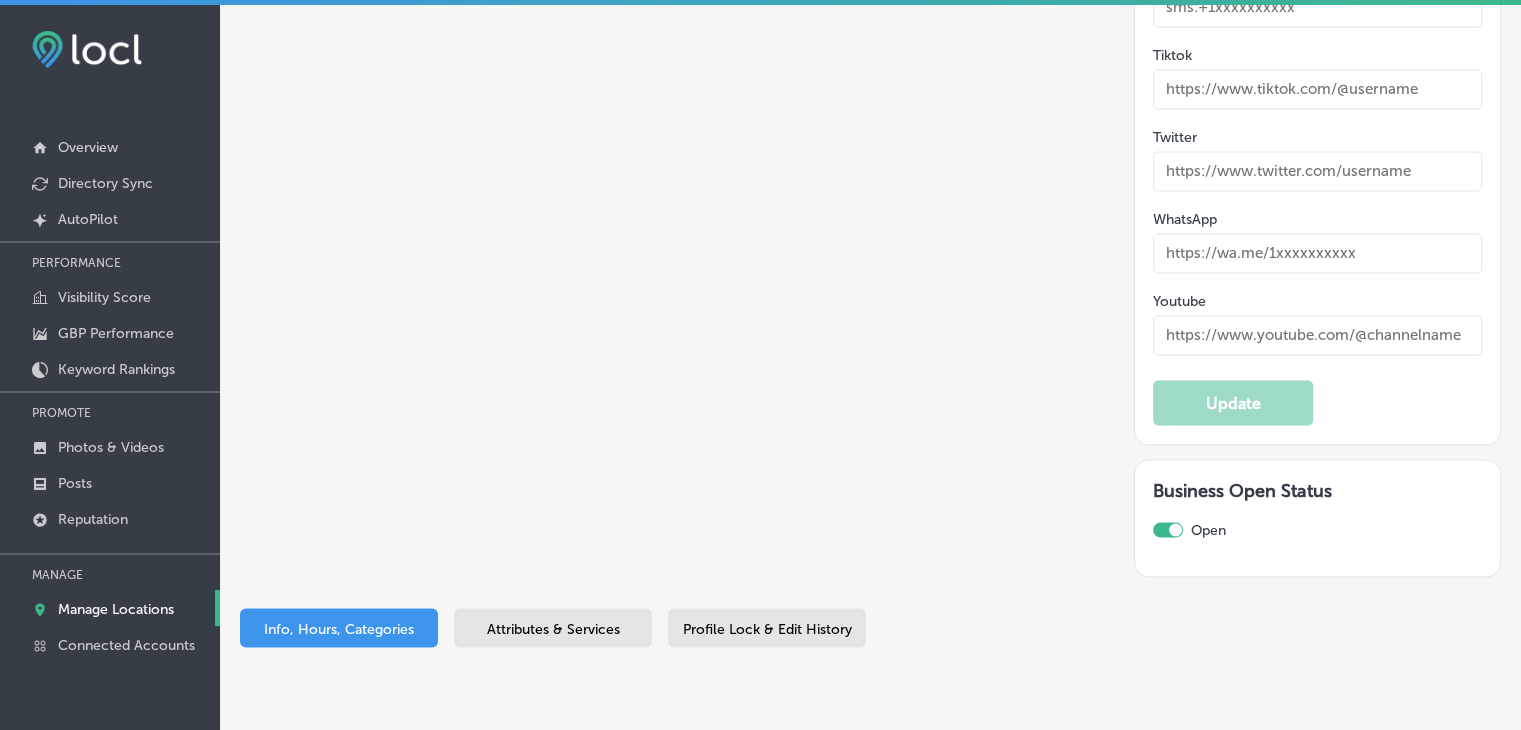 click on "Attributes & Services" at bounding box center [553, 628] 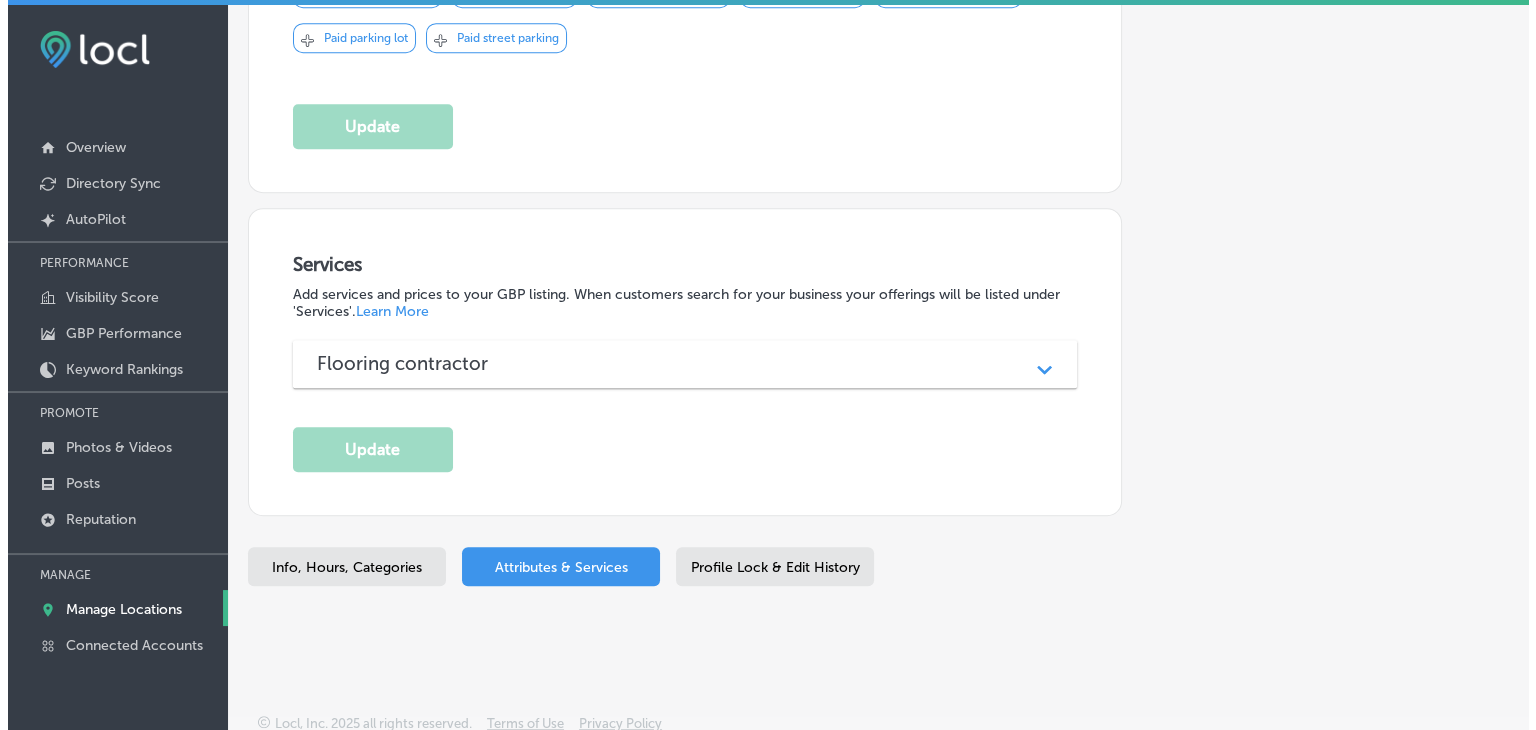 scroll, scrollTop: 0, scrollLeft: 0, axis: both 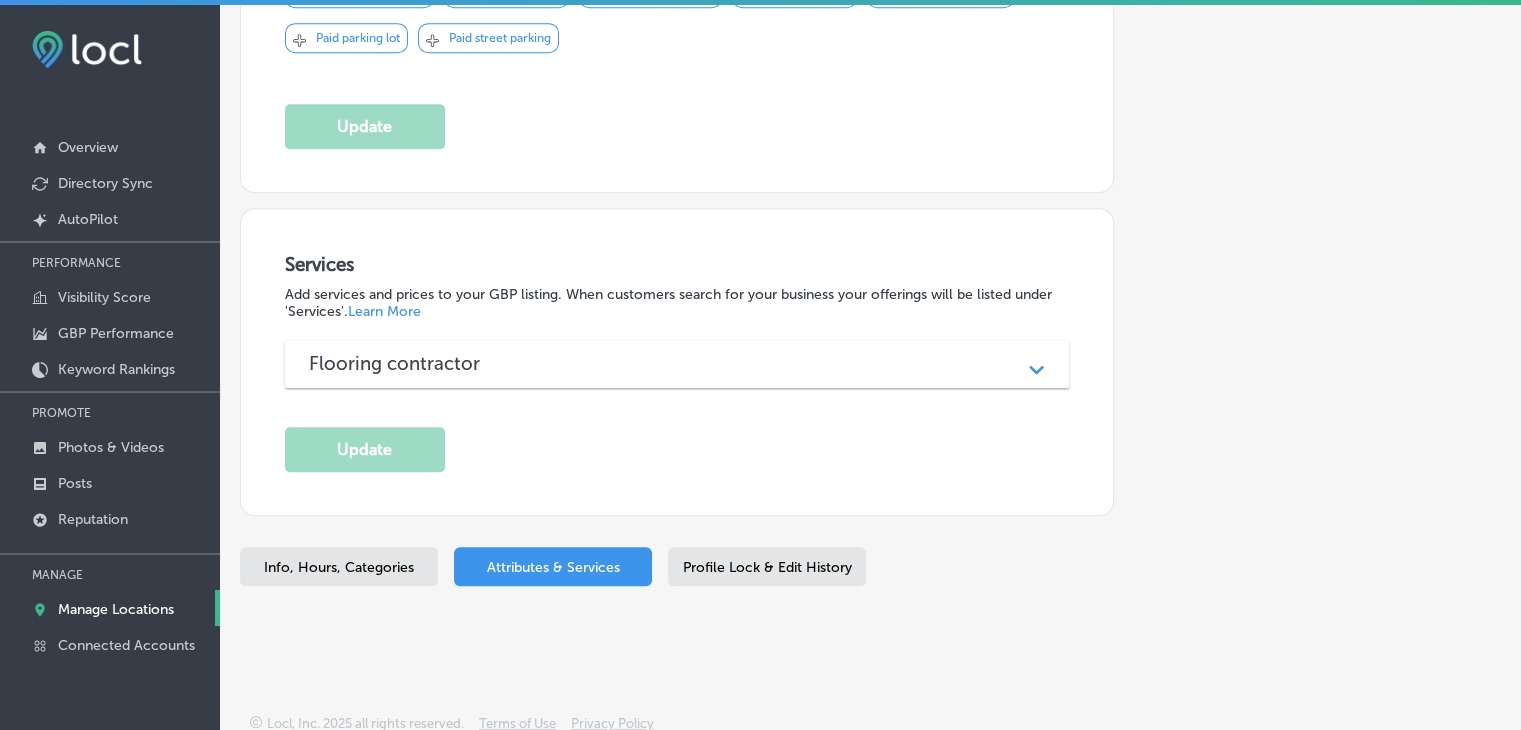 click on "Info, Hours, Categories Attributes & Services Profile Lock & Edit History" at bounding box center [870, 570] 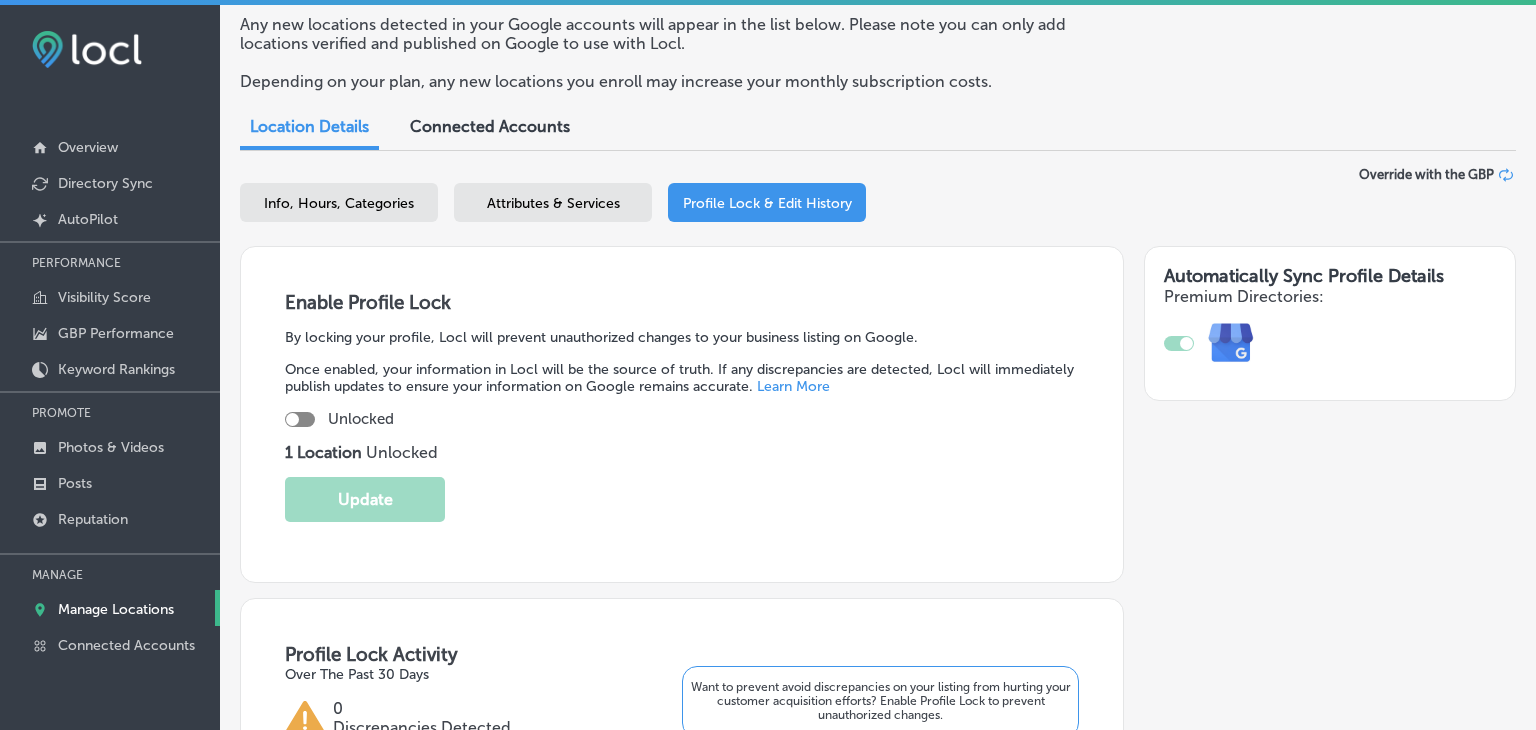 scroll, scrollTop: 0, scrollLeft: 0, axis: both 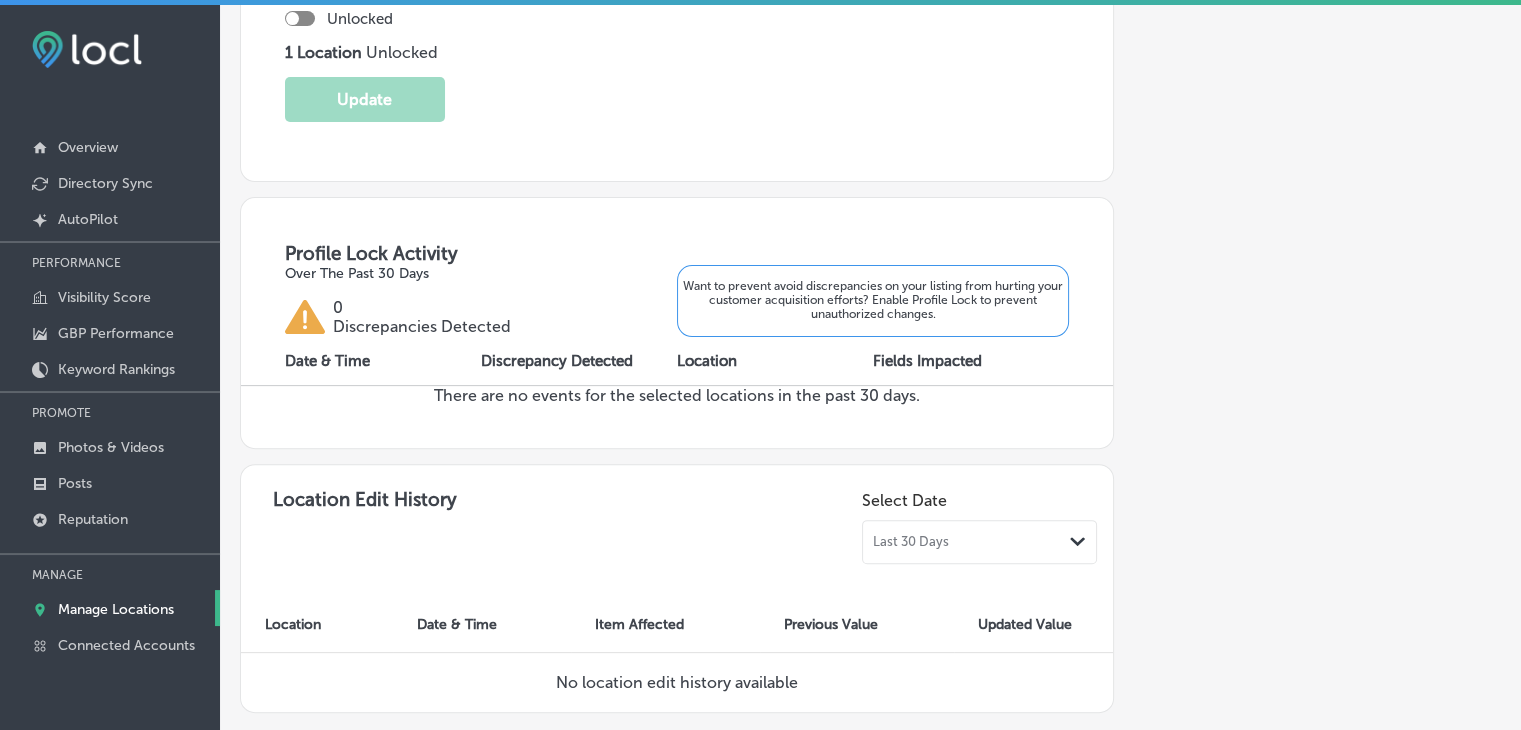 click at bounding box center (300, 18) 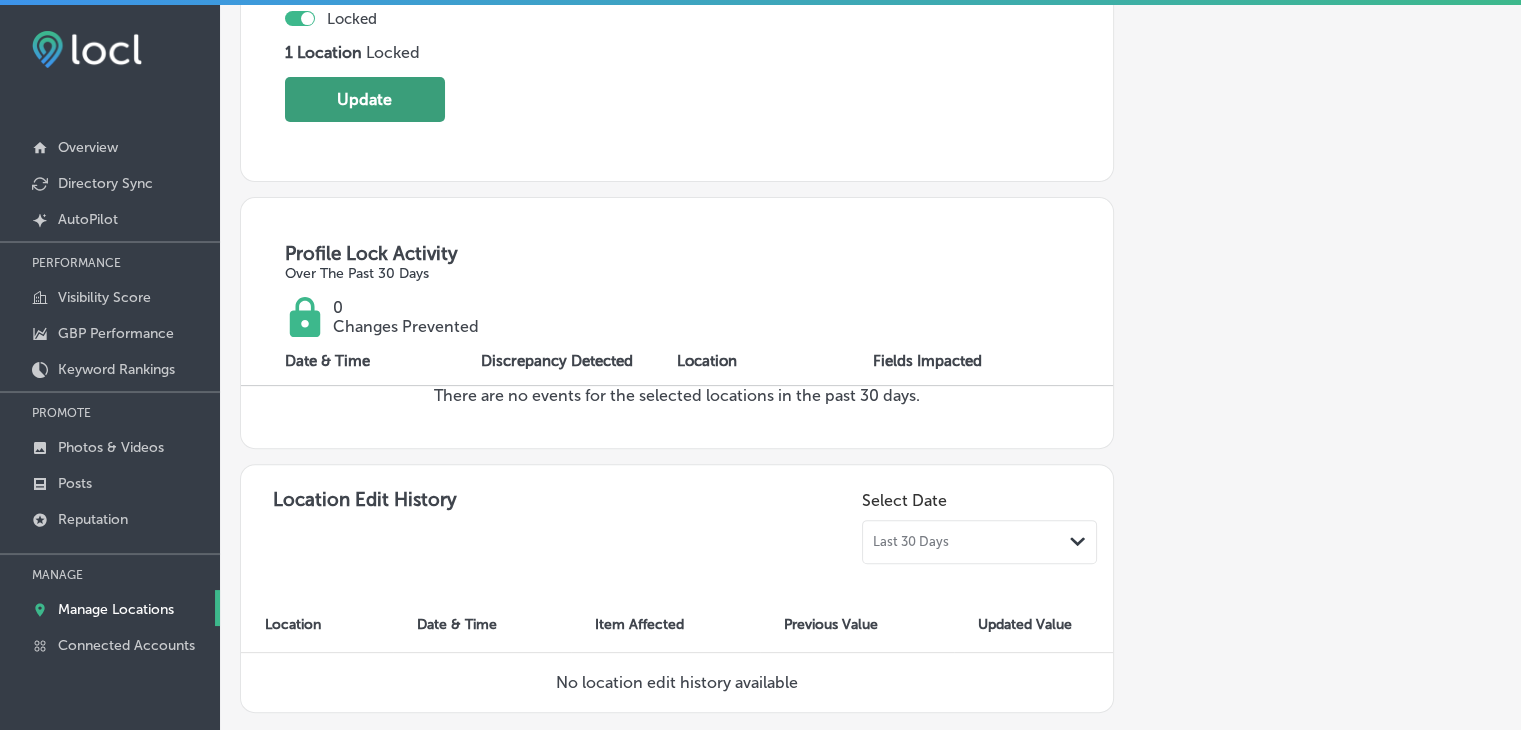 click on "Update" at bounding box center (365, 99) 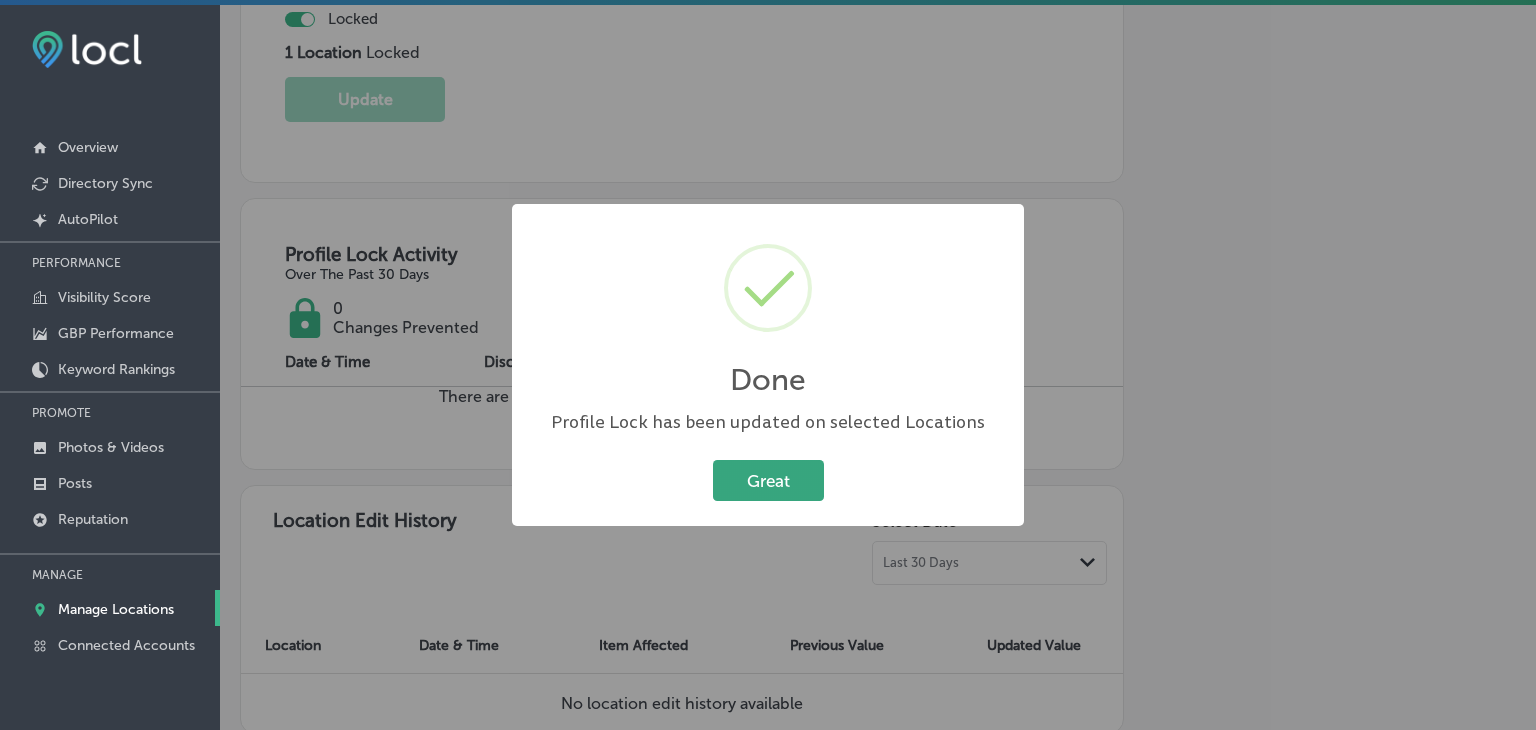 click on "Great" at bounding box center (768, 480) 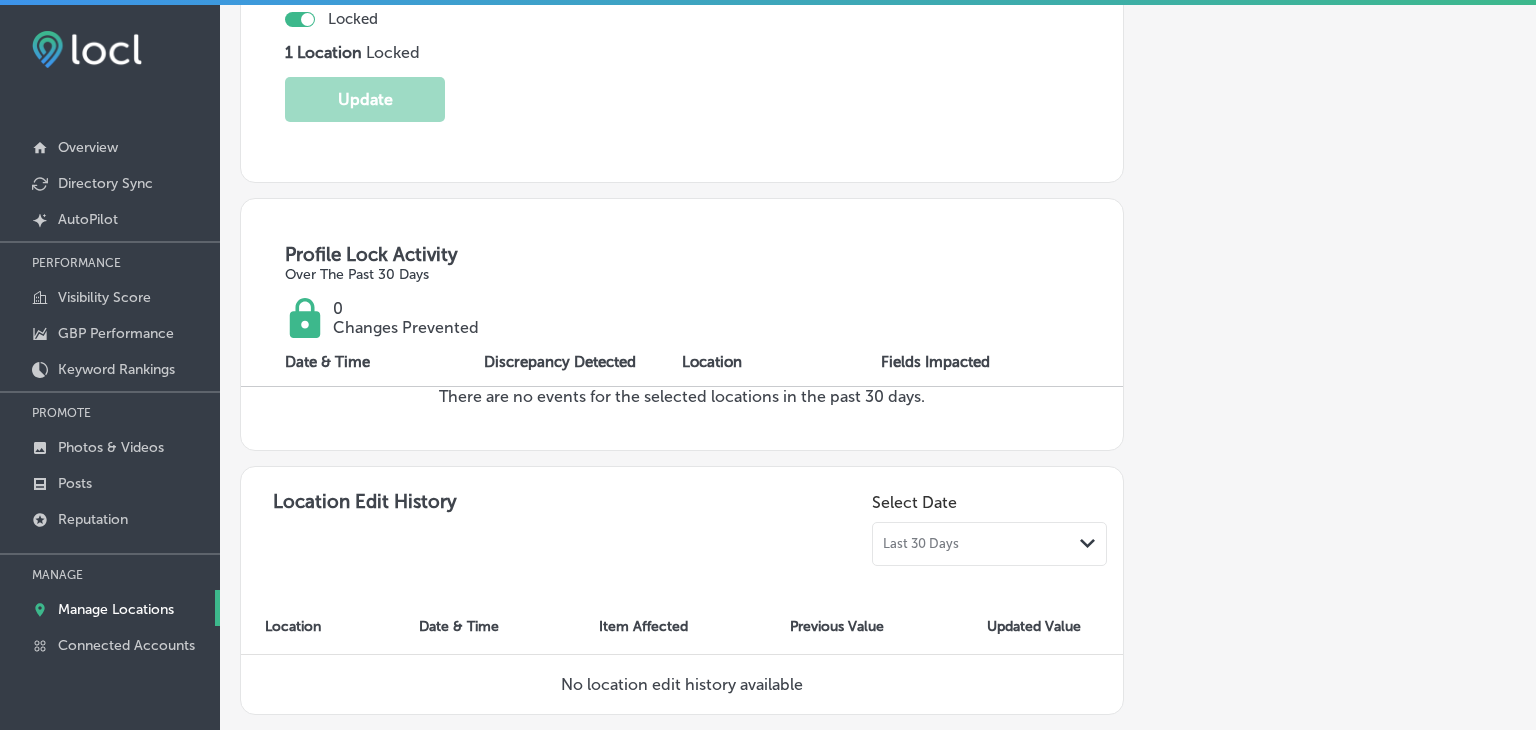 scroll, scrollTop: 0, scrollLeft: 0, axis: both 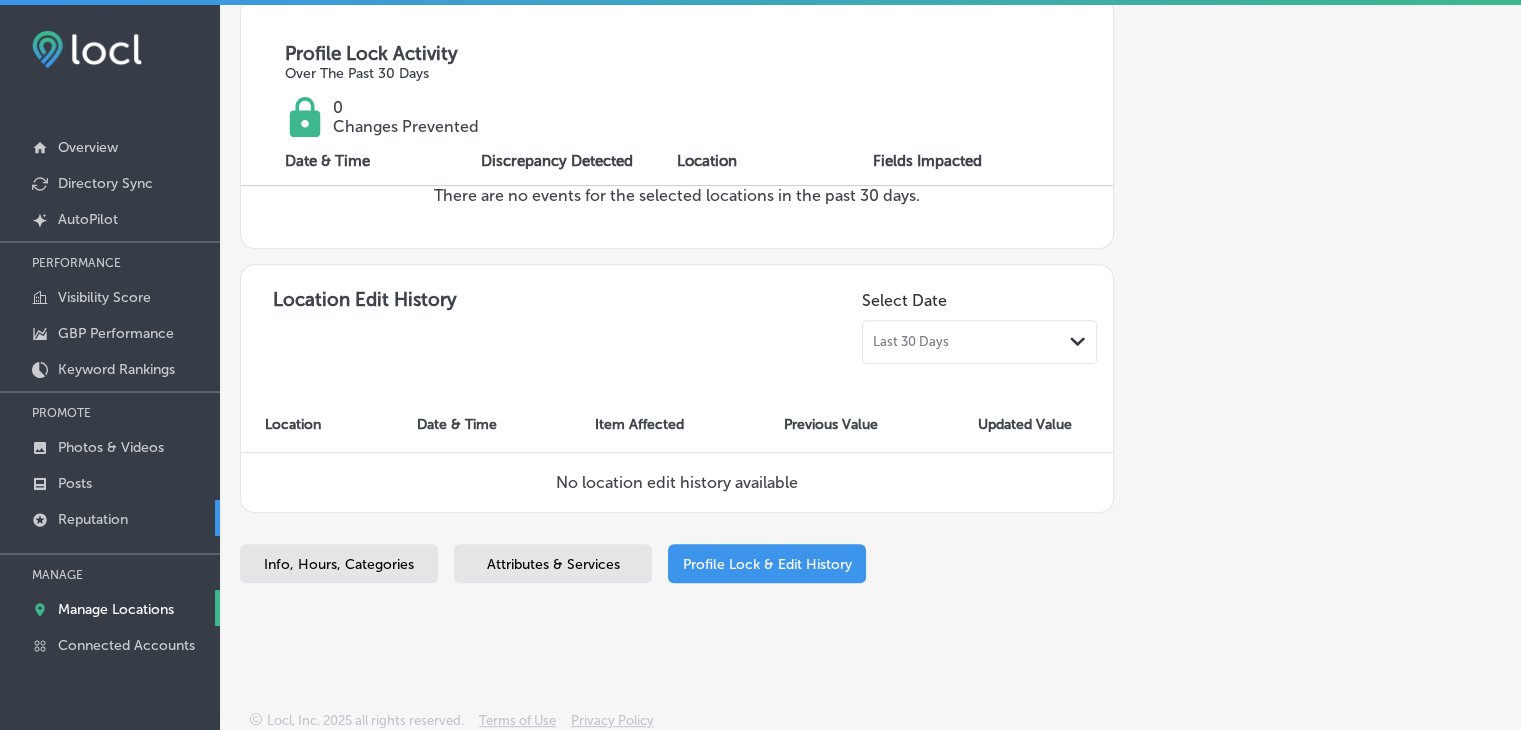 click on "Reputation" at bounding box center (110, 518) 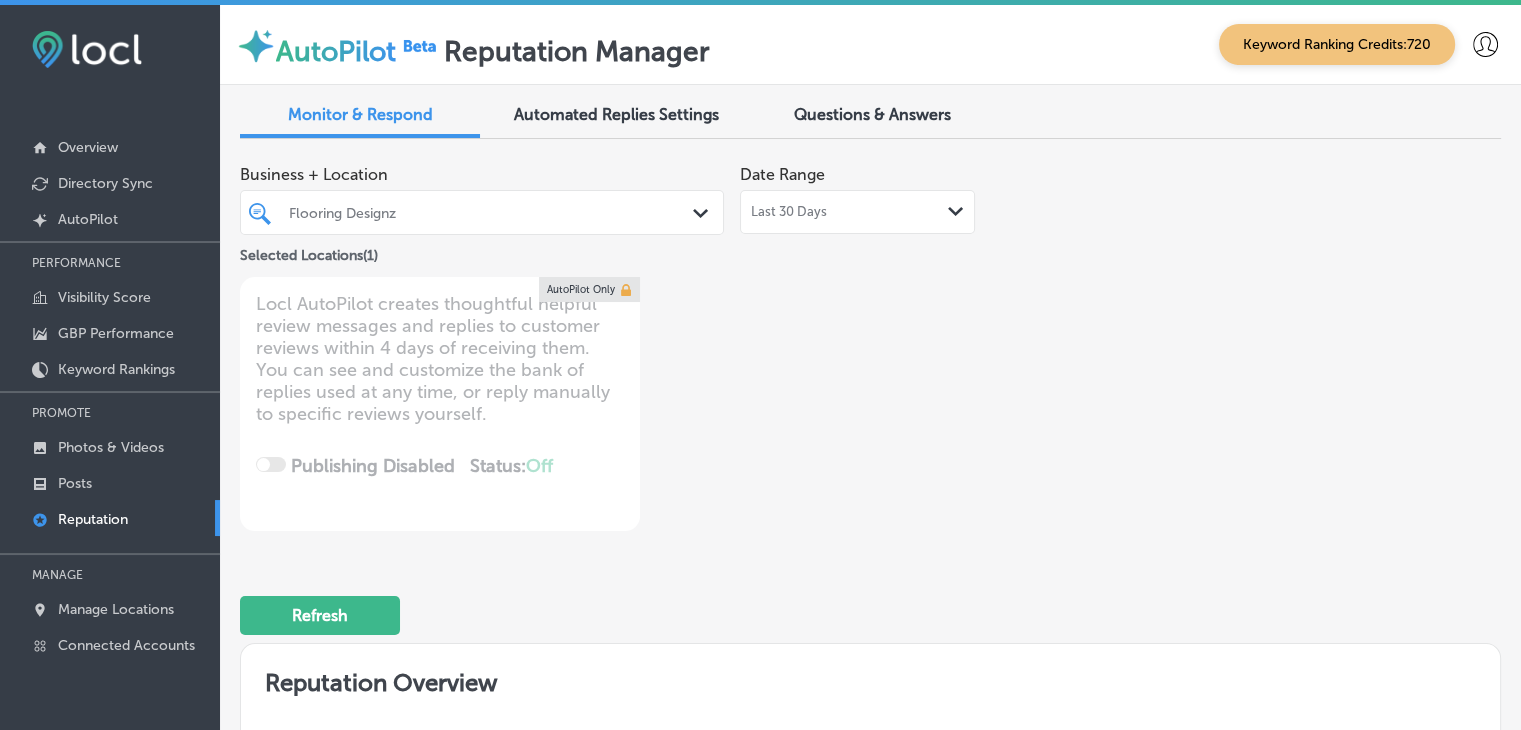 click on "Last 30 Days
Path
Created with Sketch." at bounding box center (857, 212) 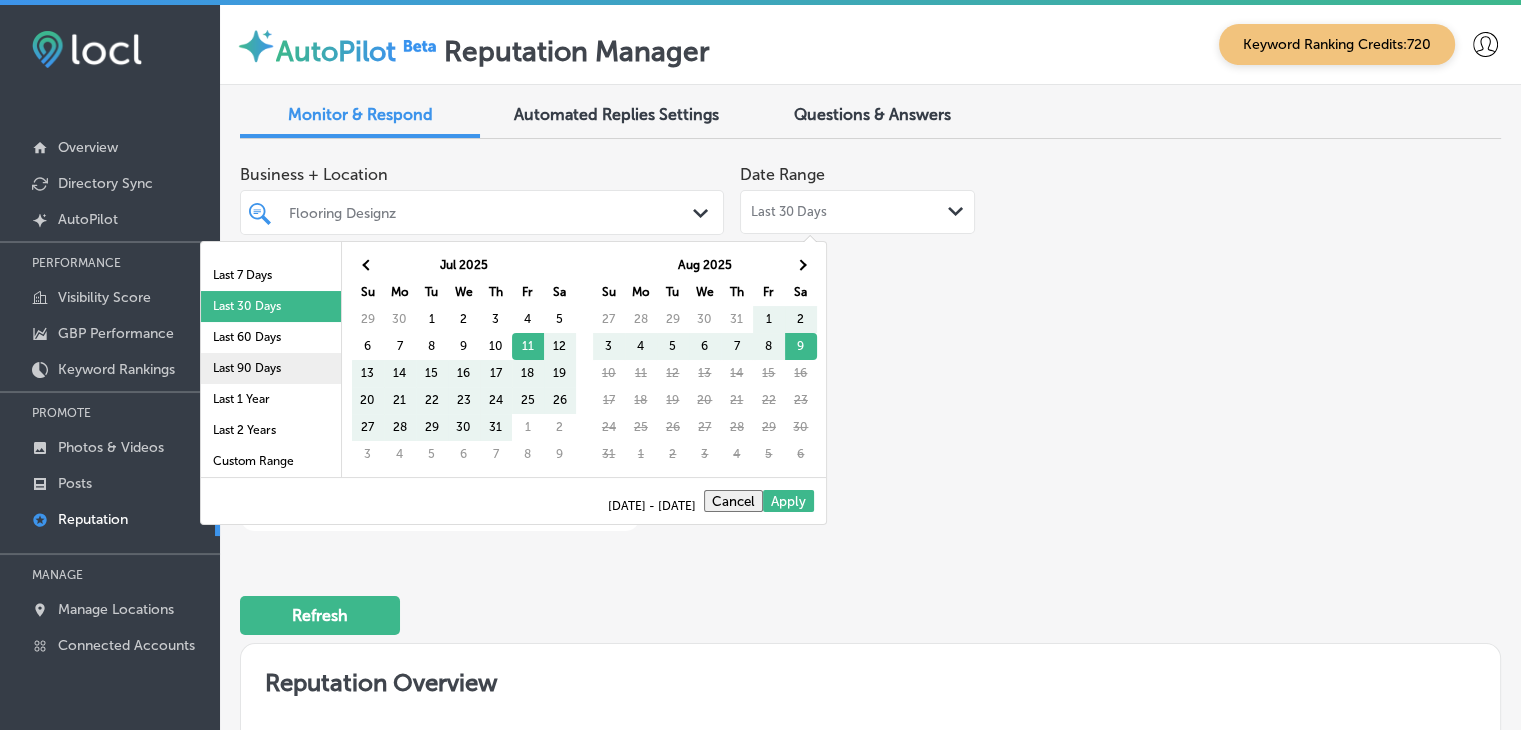 scroll, scrollTop: 116, scrollLeft: 0, axis: vertical 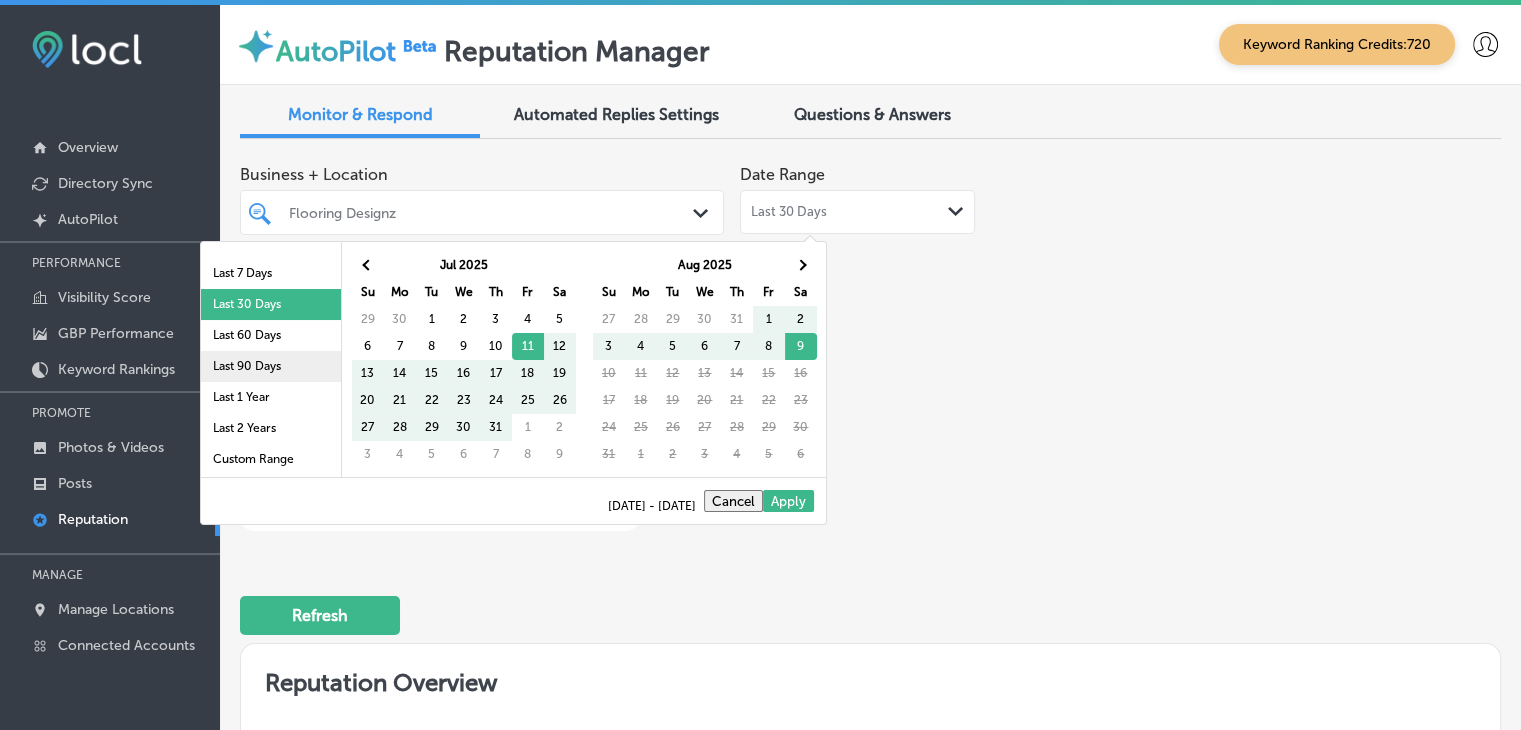 click on "Last 90 Days" at bounding box center [271, 366] 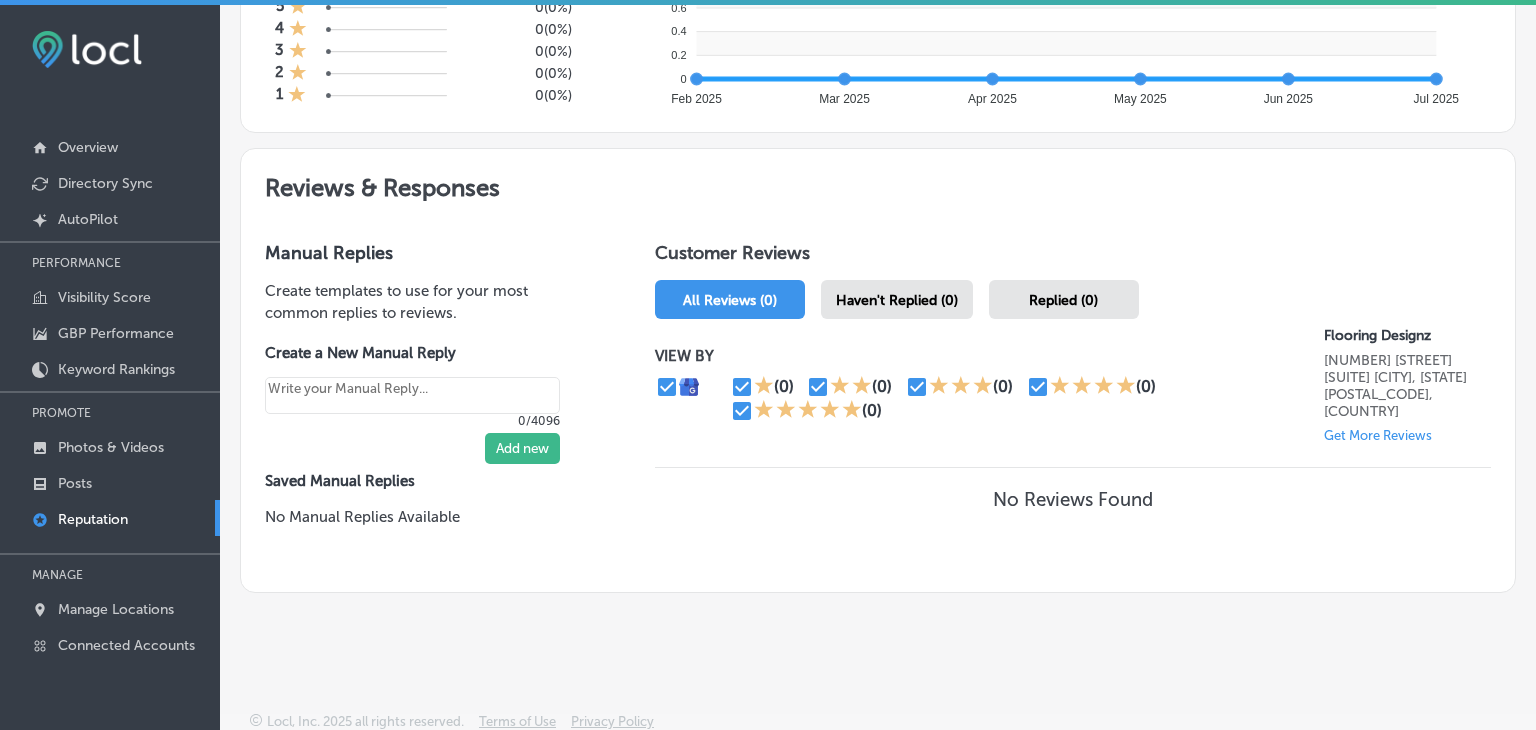 scroll, scrollTop: 0, scrollLeft: 0, axis: both 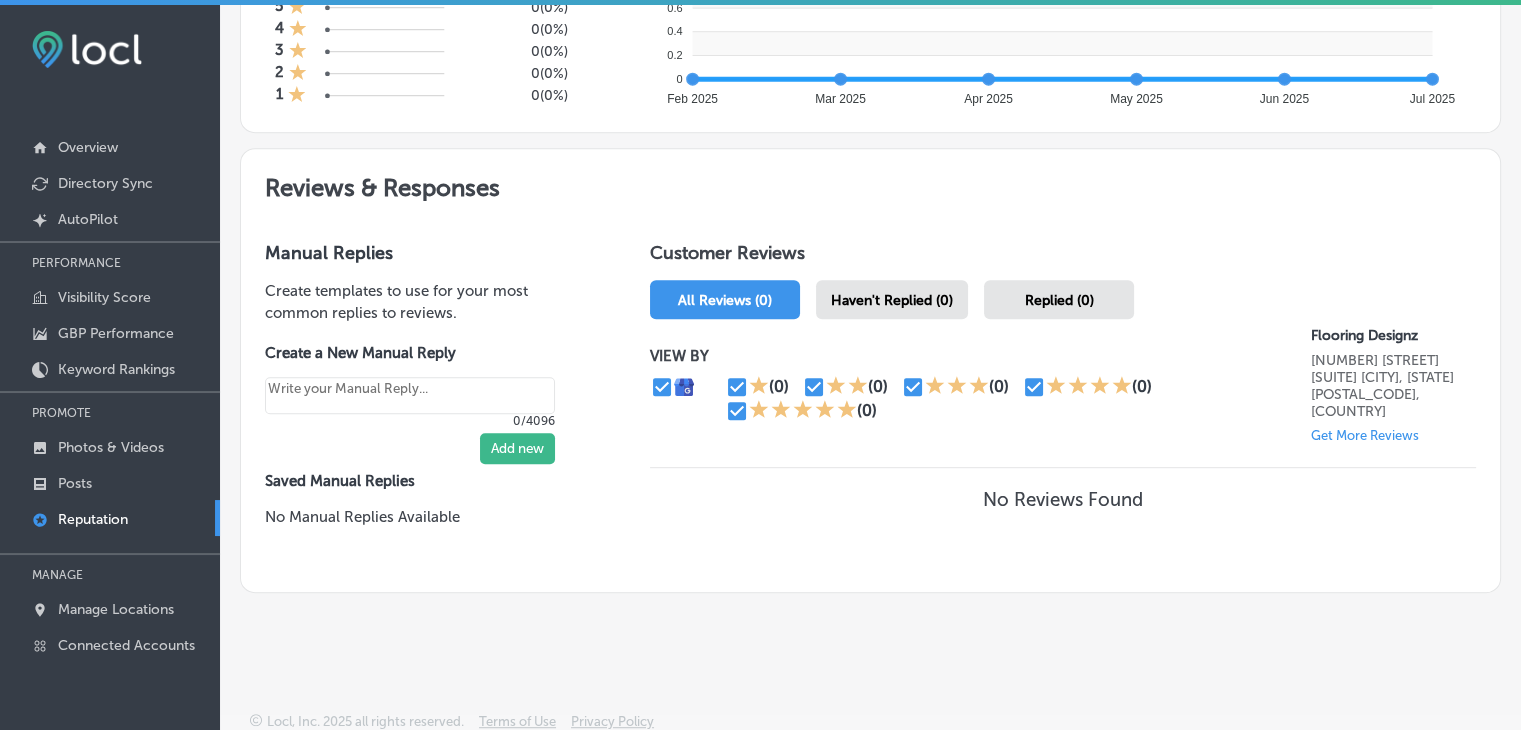 click at bounding box center (110, 542) 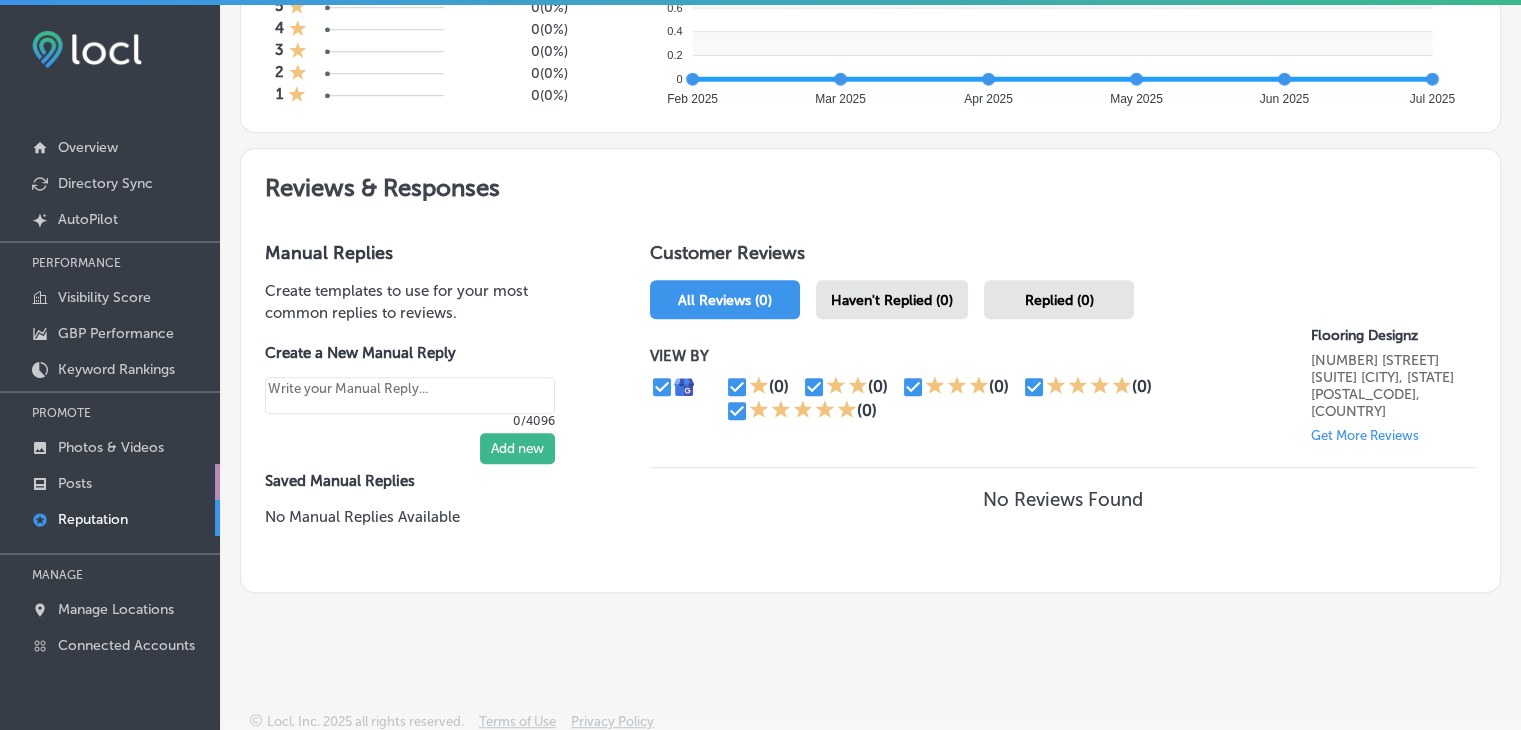 click on "Posts" at bounding box center (110, 482) 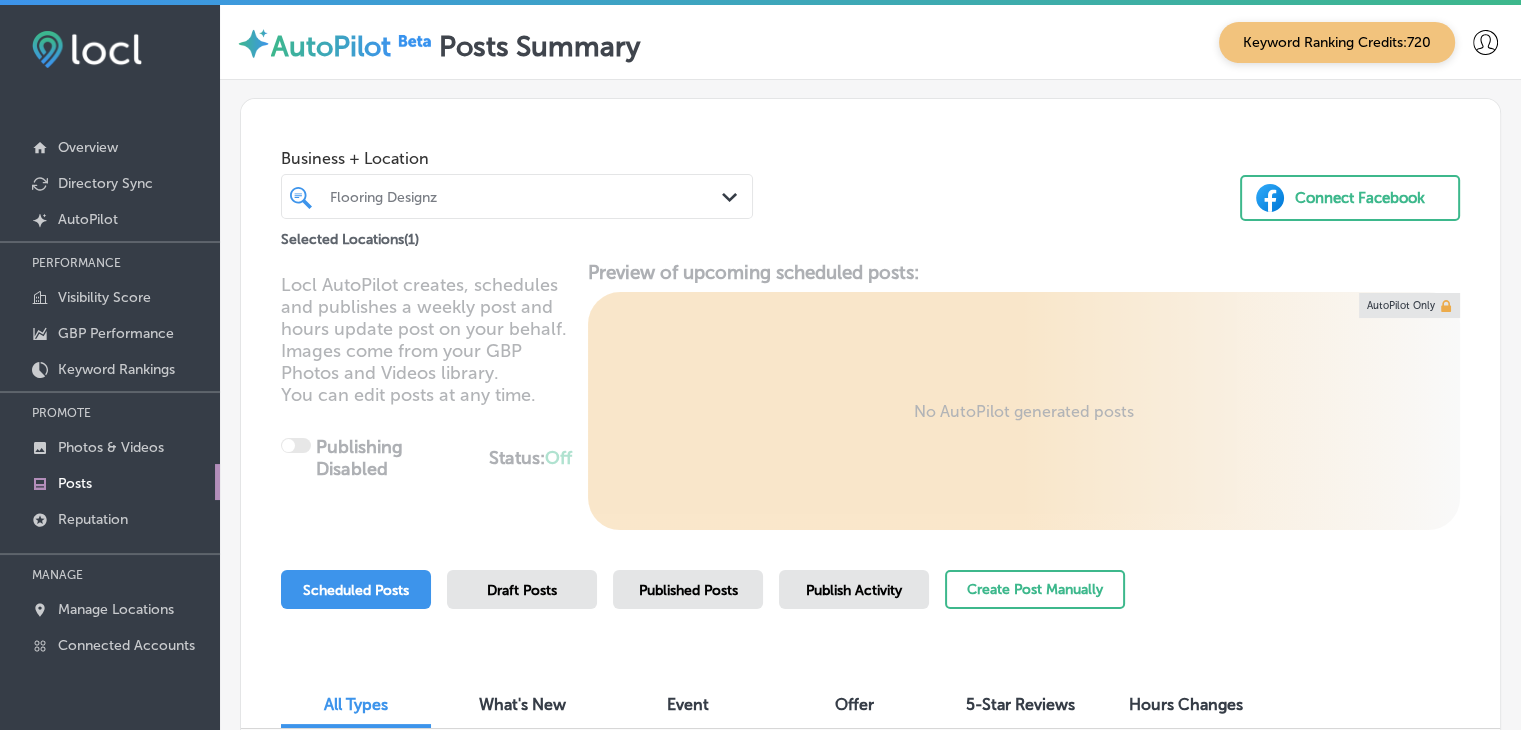 click on "Publish Activity" at bounding box center (854, 590) 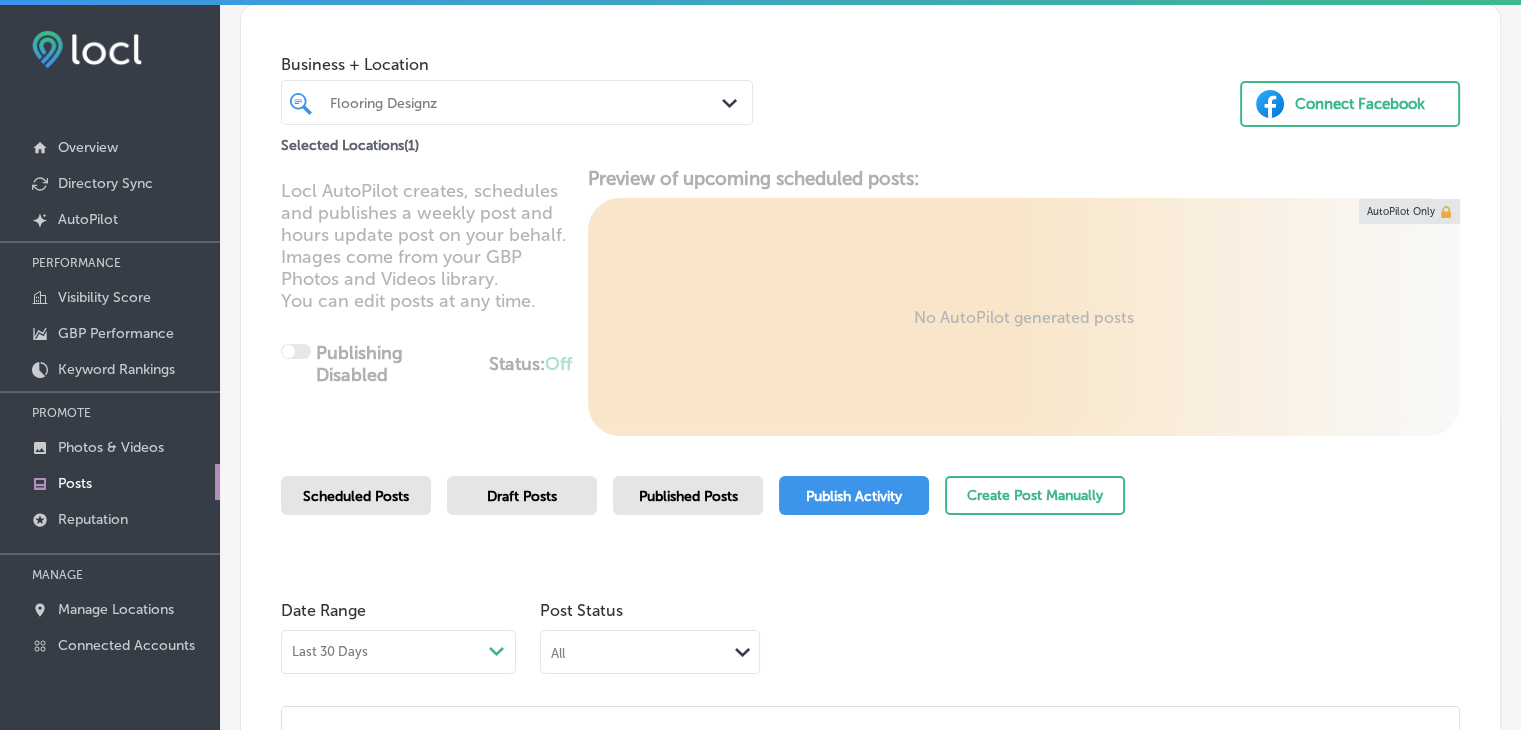scroll, scrollTop: 200, scrollLeft: 0, axis: vertical 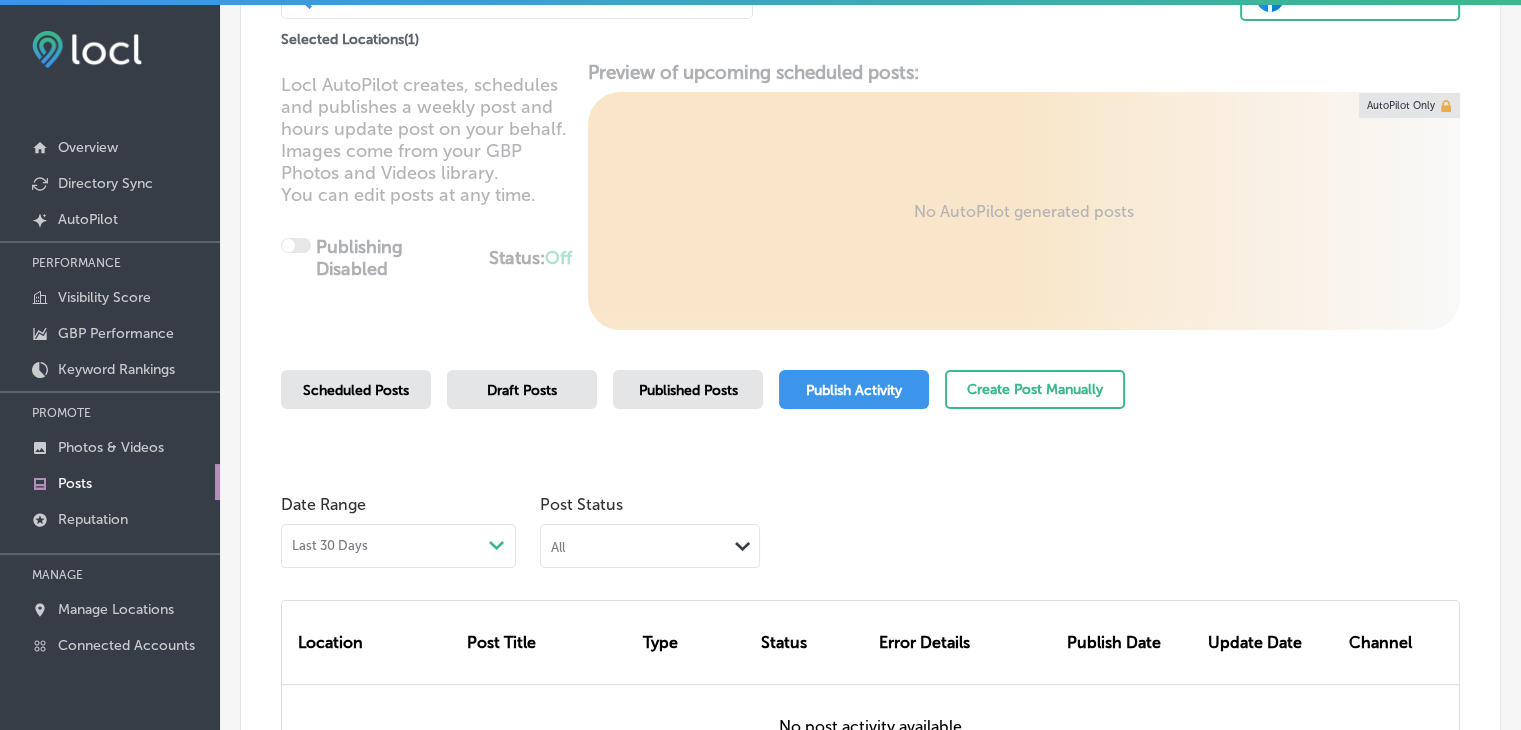 click on "Scan Date: [DATE]" at bounding box center (870, 362) 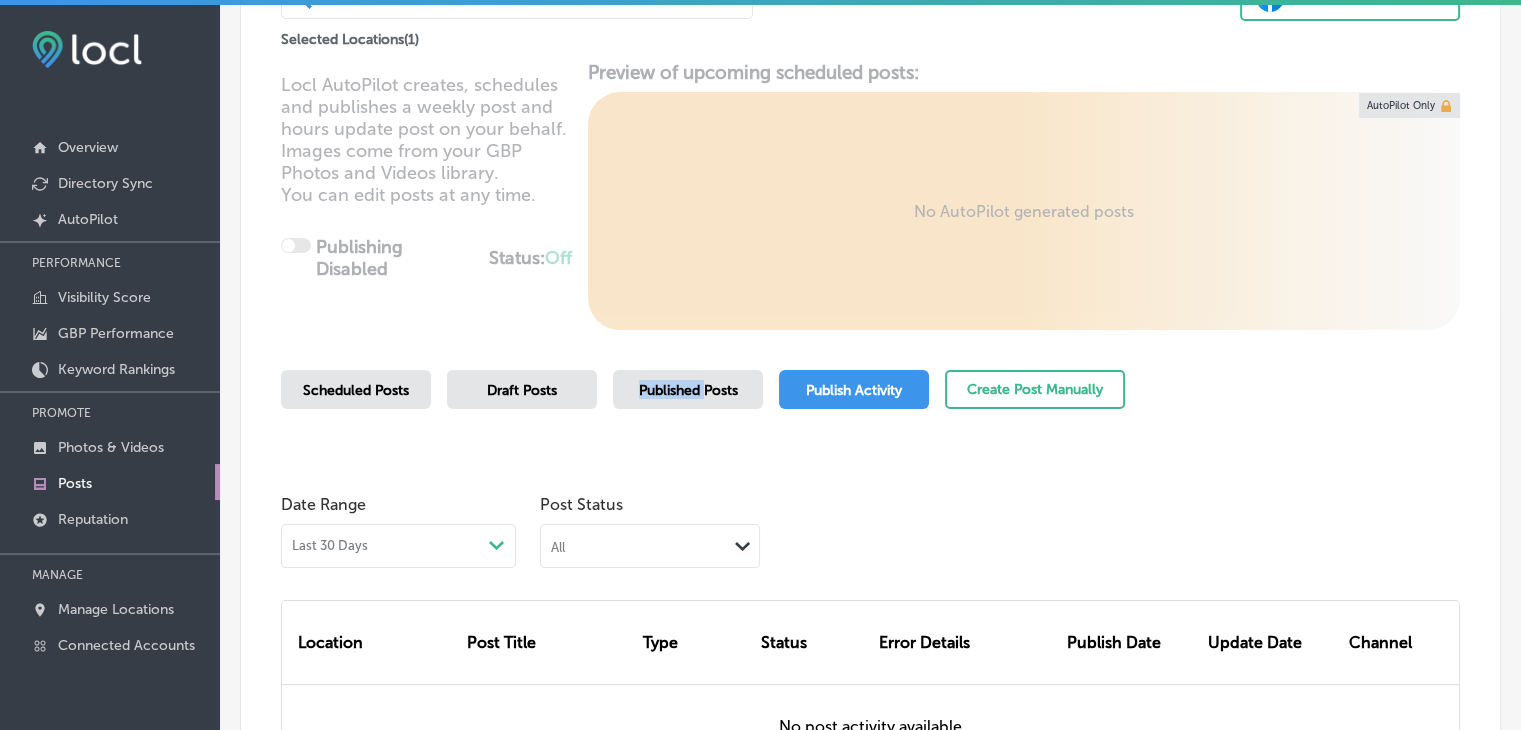 click on "Scan Date: [DATE]" at bounding box center (870, 362) 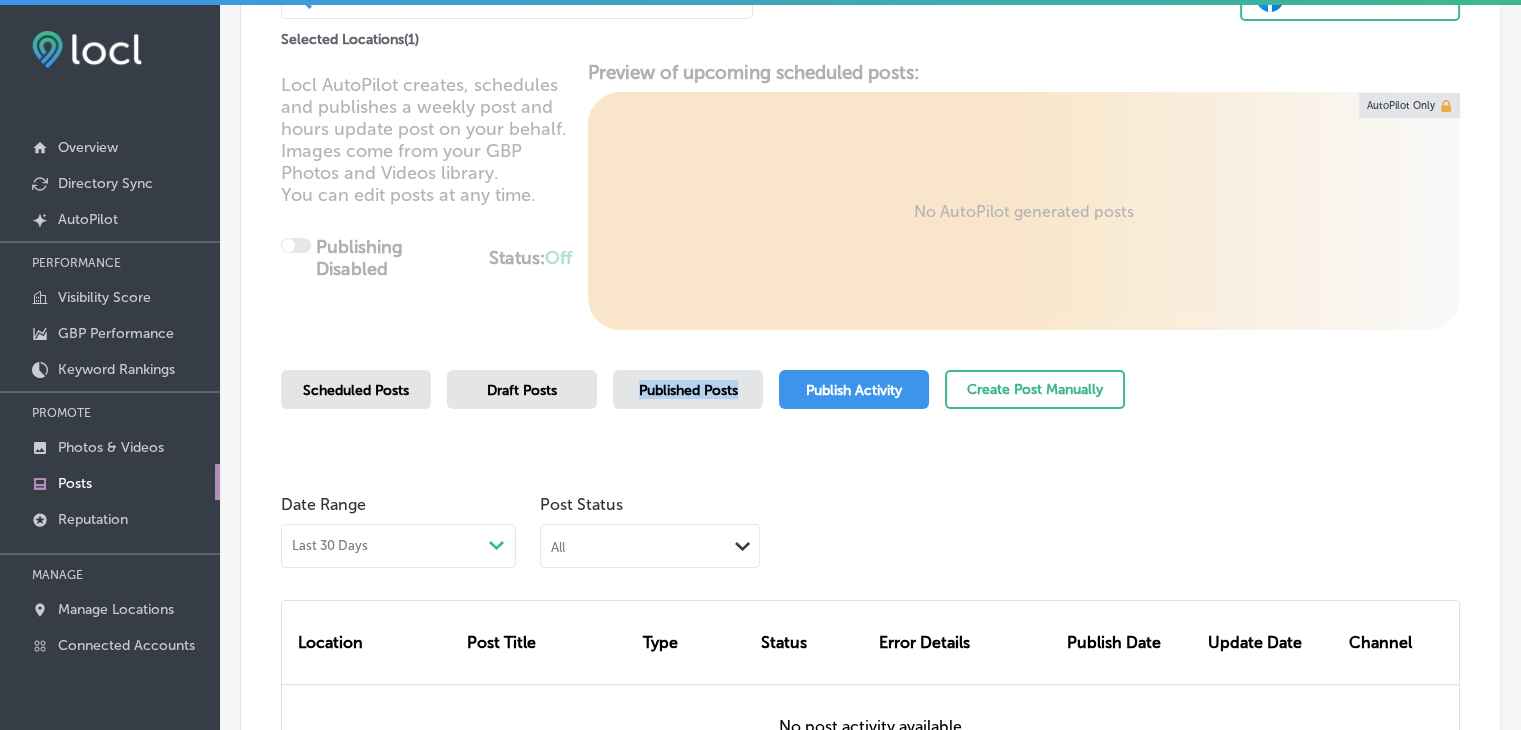 click on "Scan Date: [DATE]" at bounding box center [870, 362] 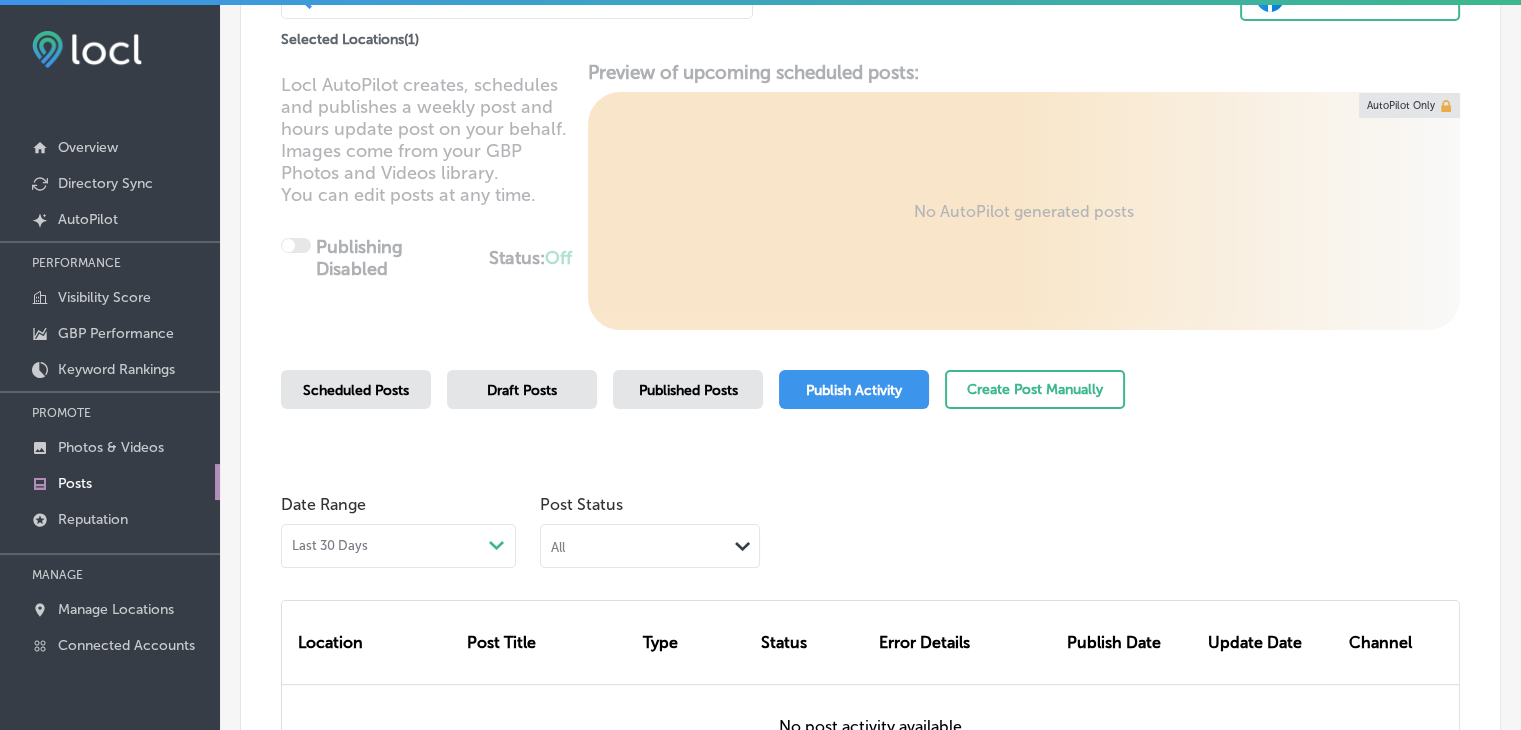scroll, scrollTop: 196, scrollLeft: 0, axis: vertical 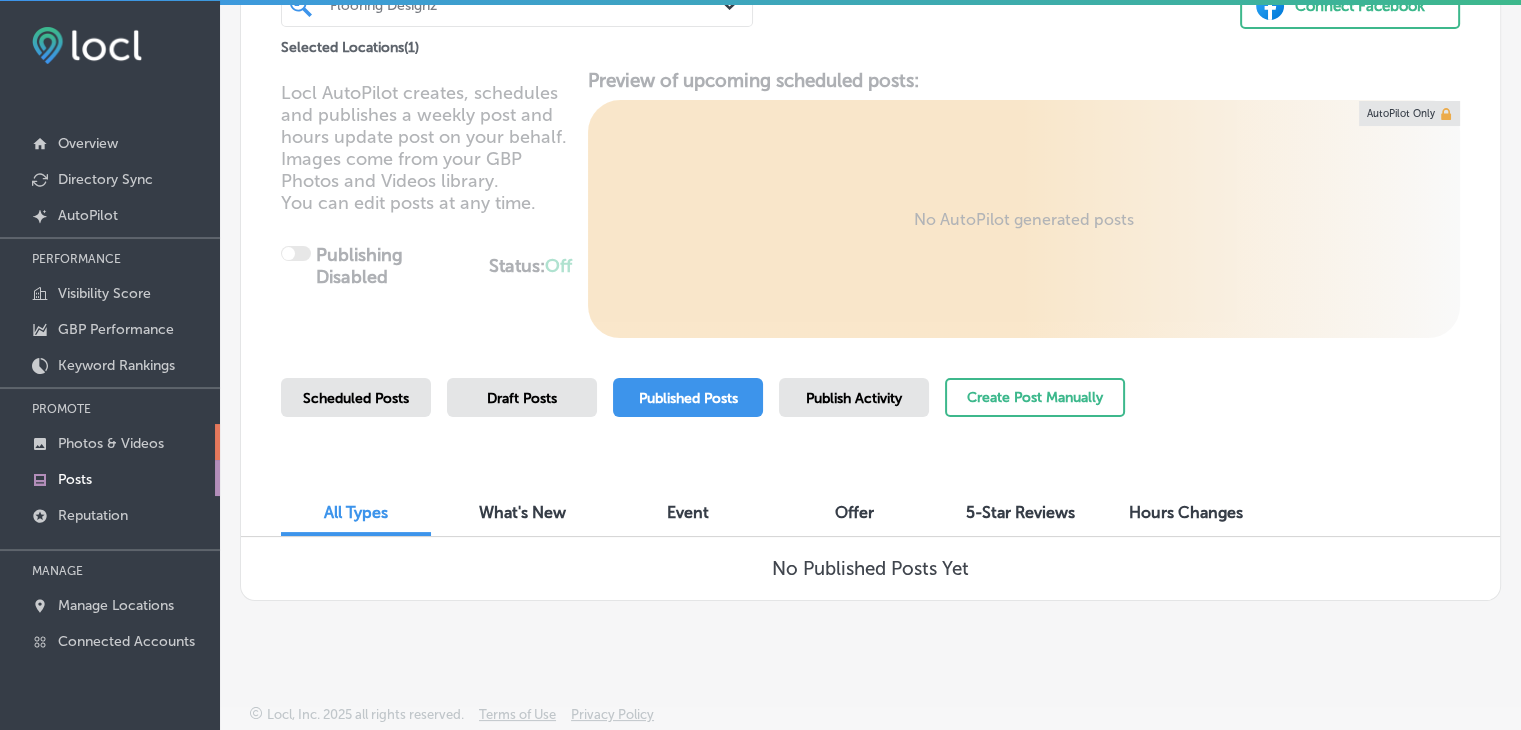 click on "Photos & Videos" at bounding box center [110, 442] 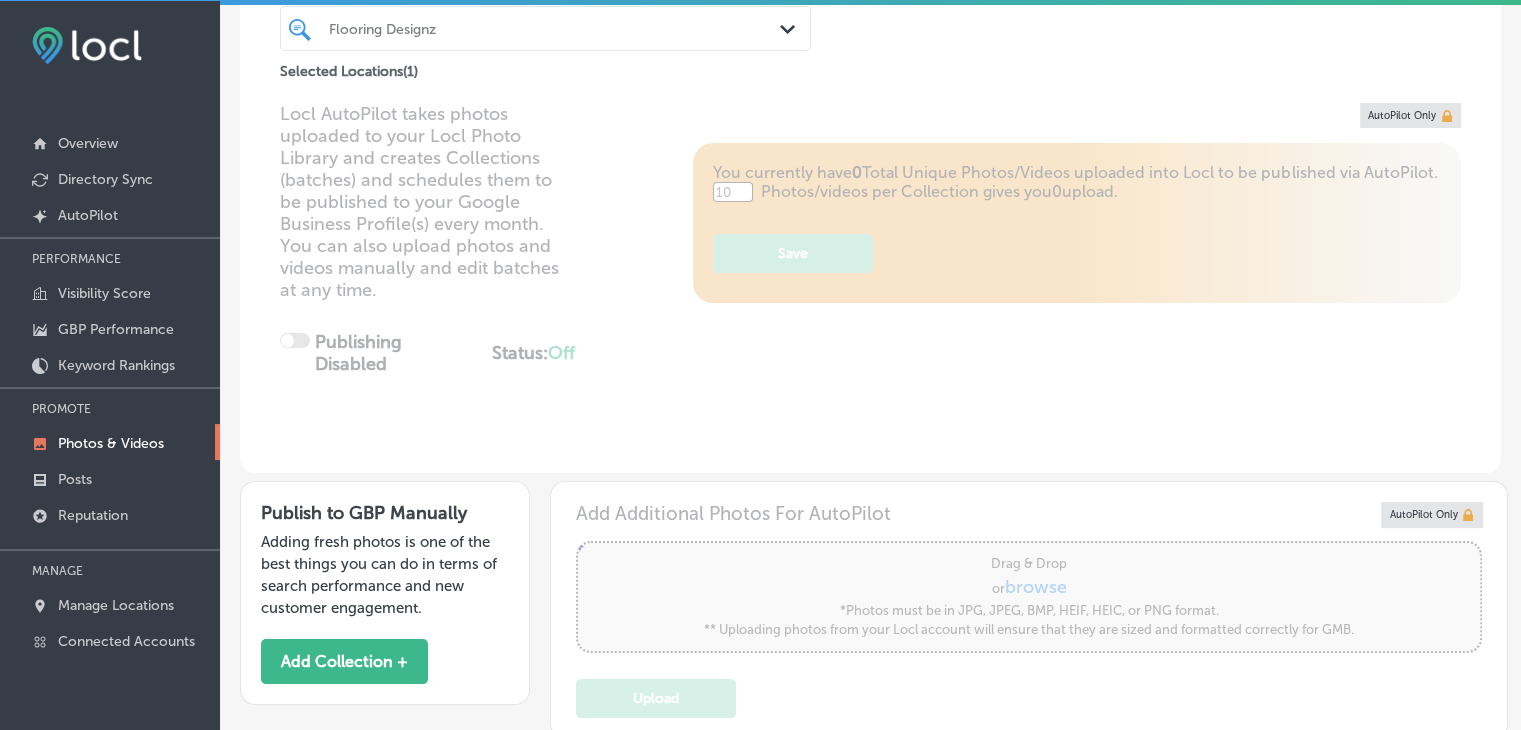 type on "5" 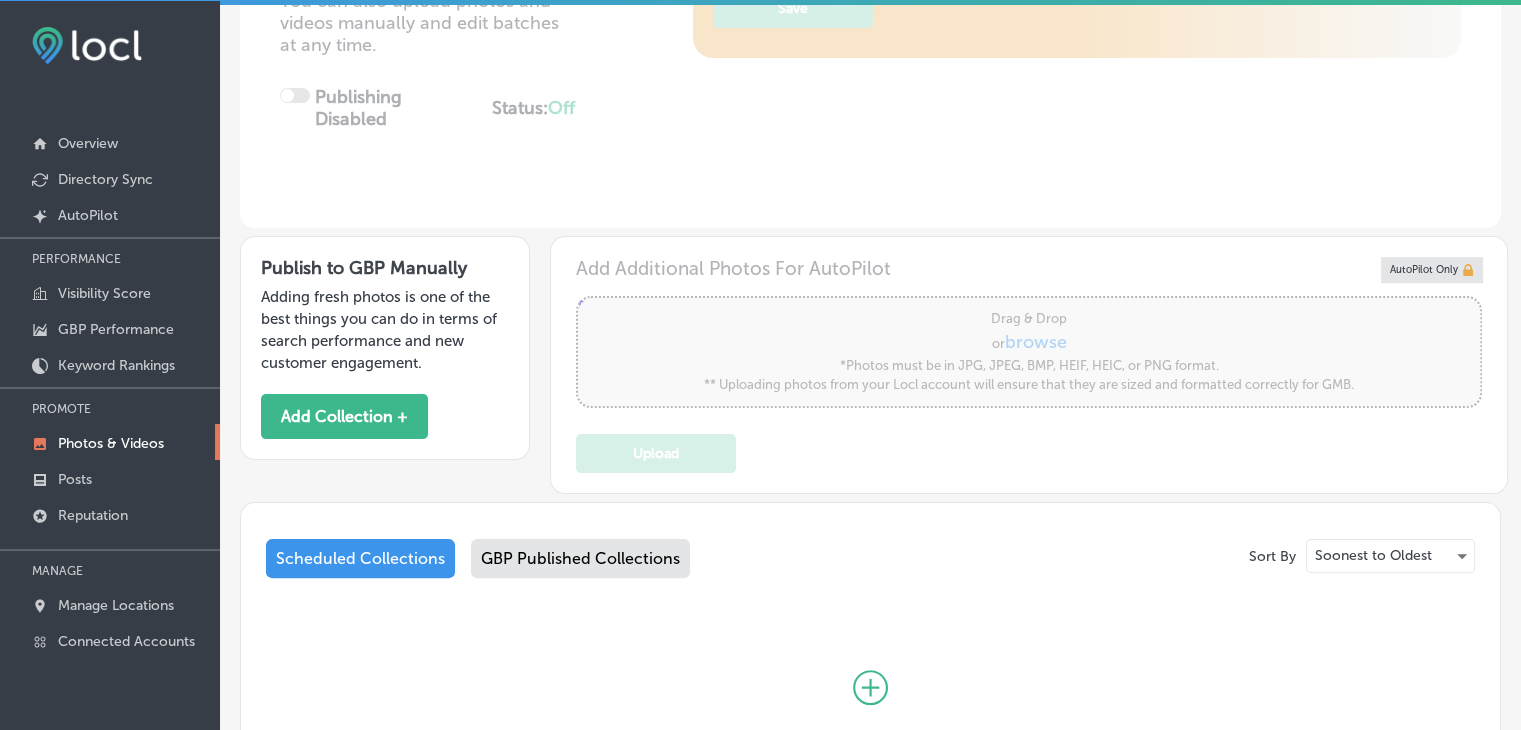 drag, startPoint x: 729, startPoint y: 544, endPoint x: 684, endPoint y: 552, distance: 45.705578 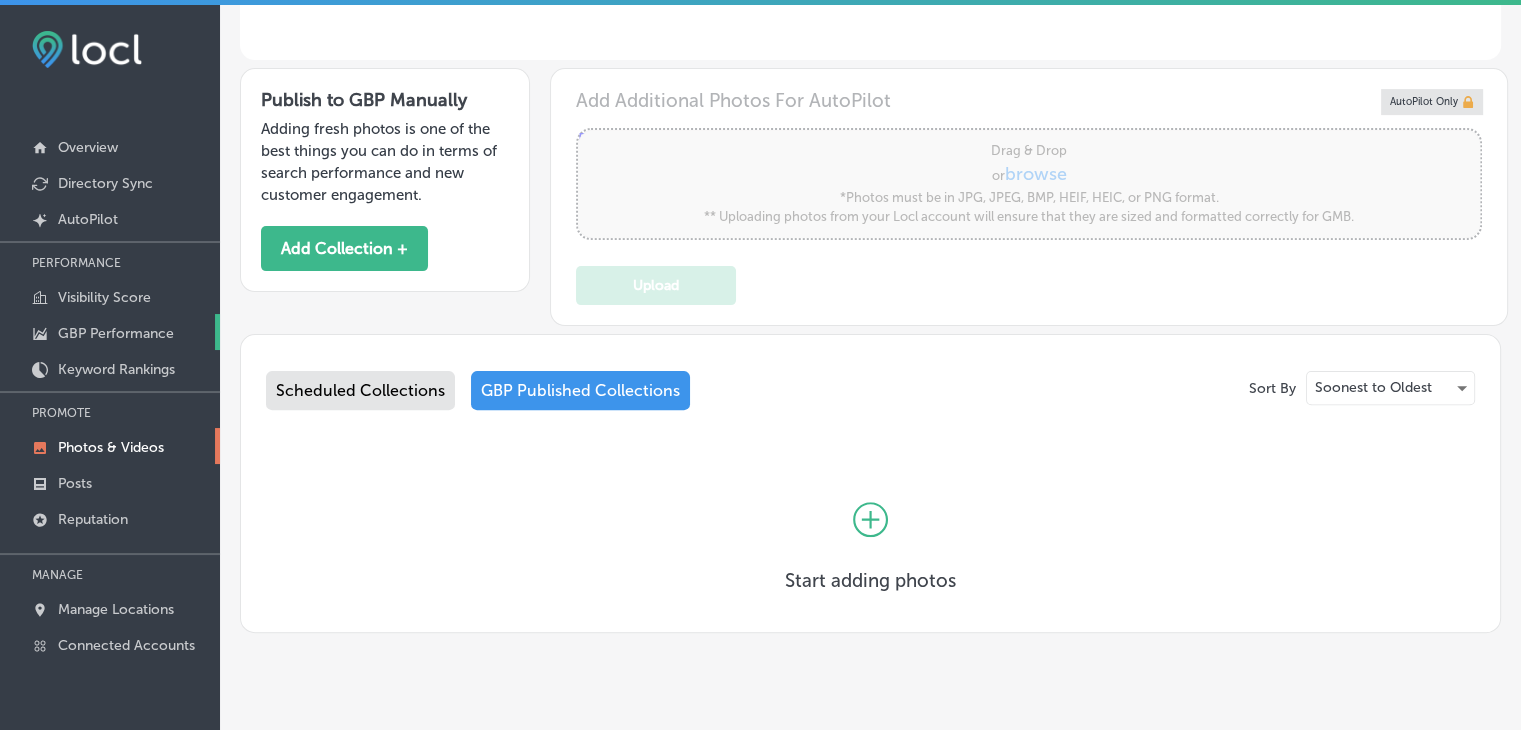 click on "GBP Performance" at bounding box center [110, 332] 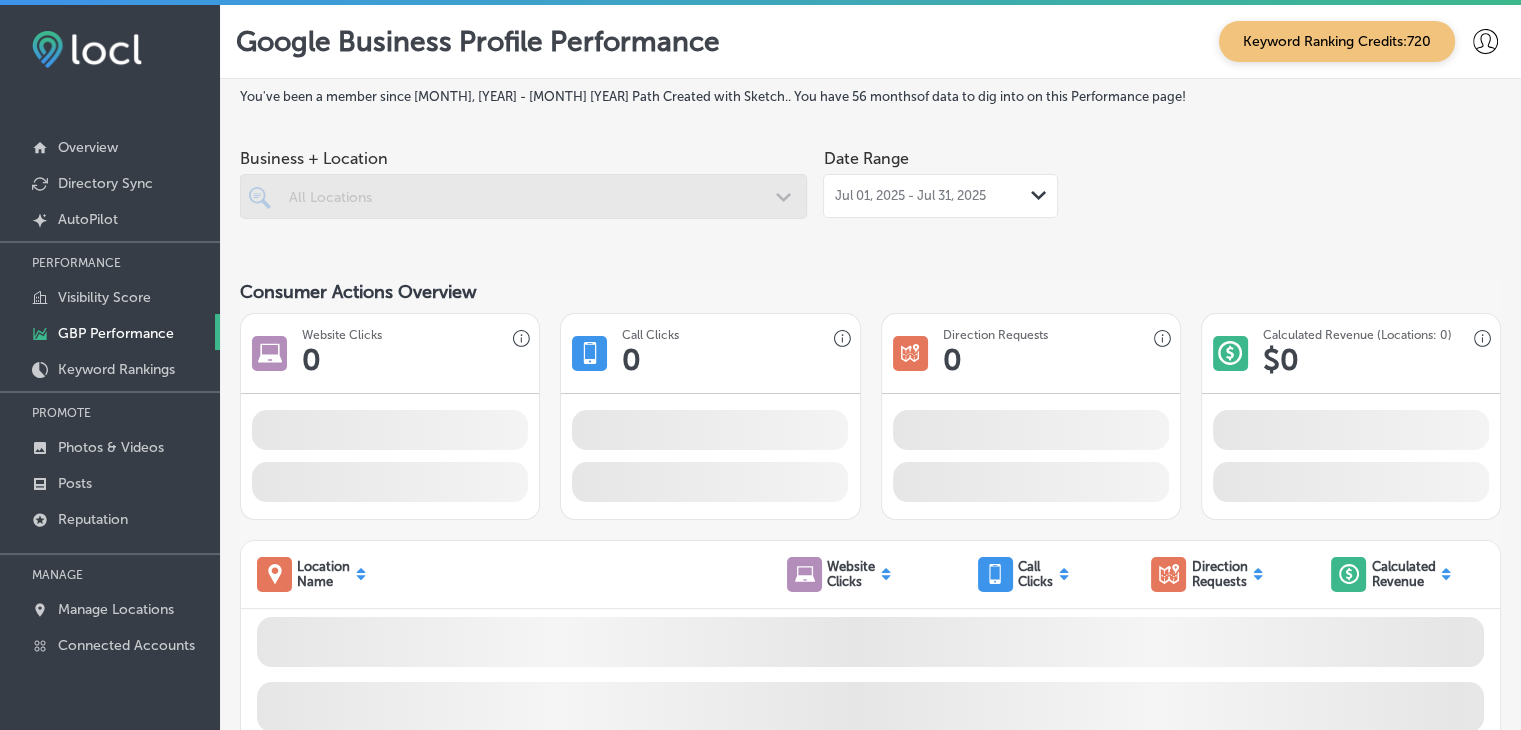 click on "[MONTH] [YEAR] - [MONTH] [YEAR]
Path
Created with Sketch." at bounding box center [940, 196] 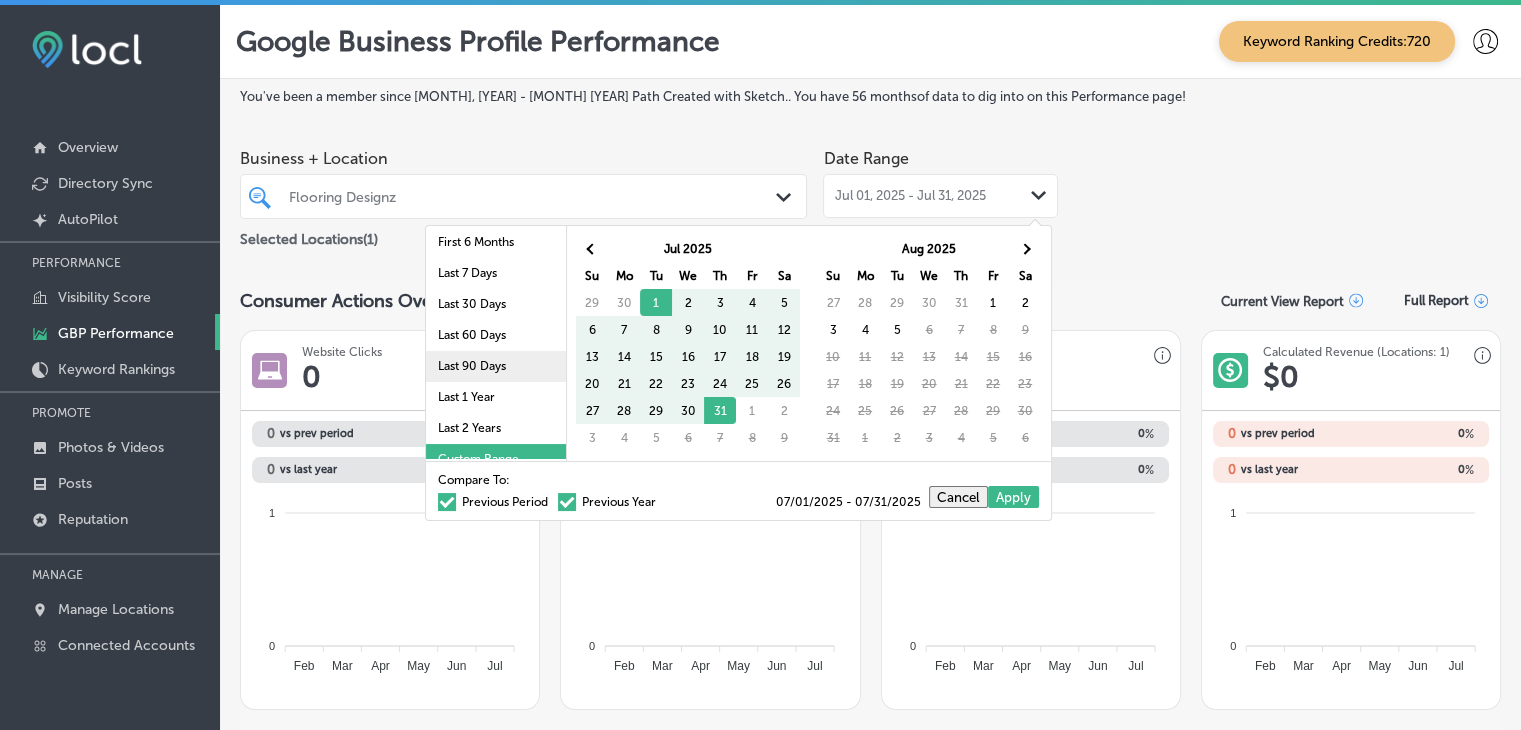 click on "Last 90 Days" at bounding box center (496, 366) 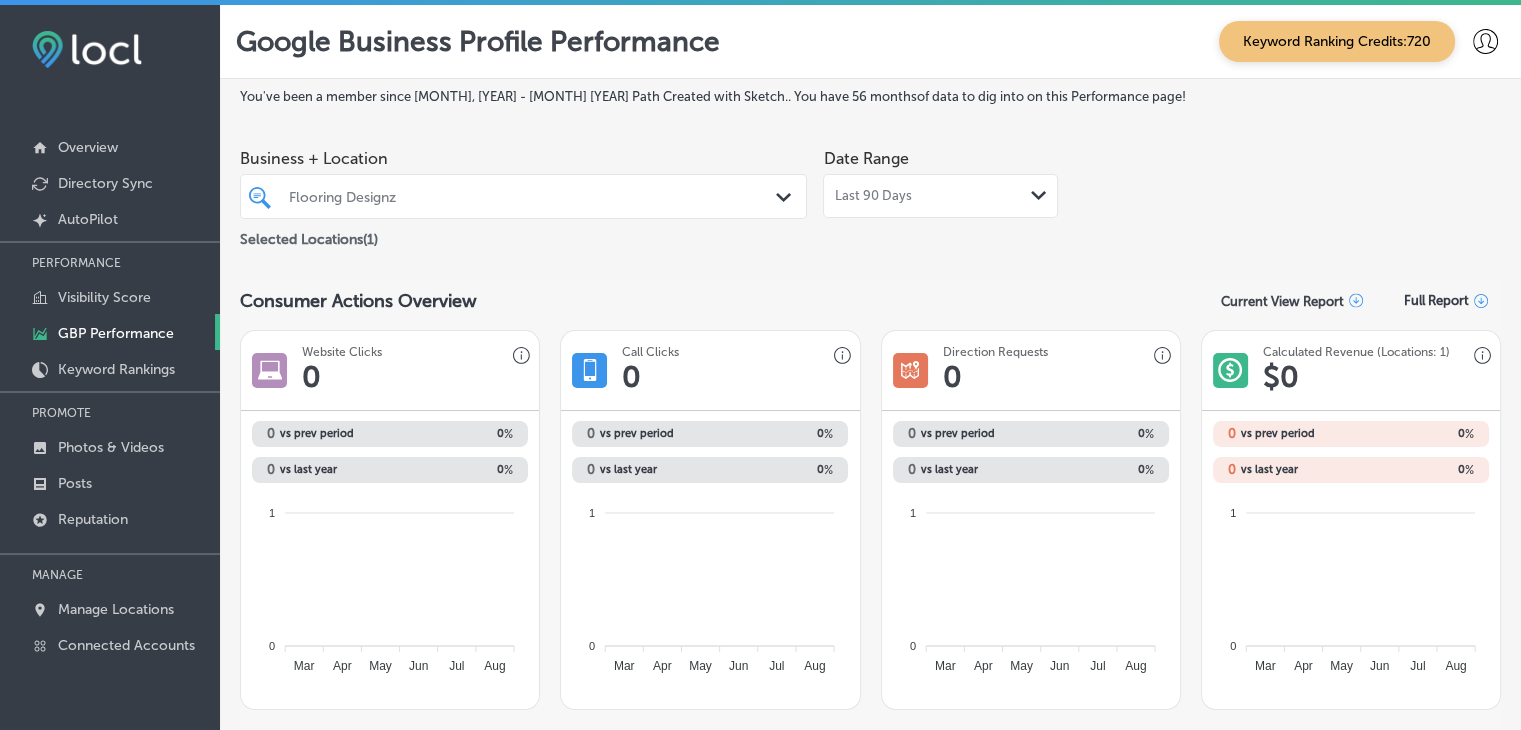 click on "Last 90 Days" at bounding box center [872, 196] 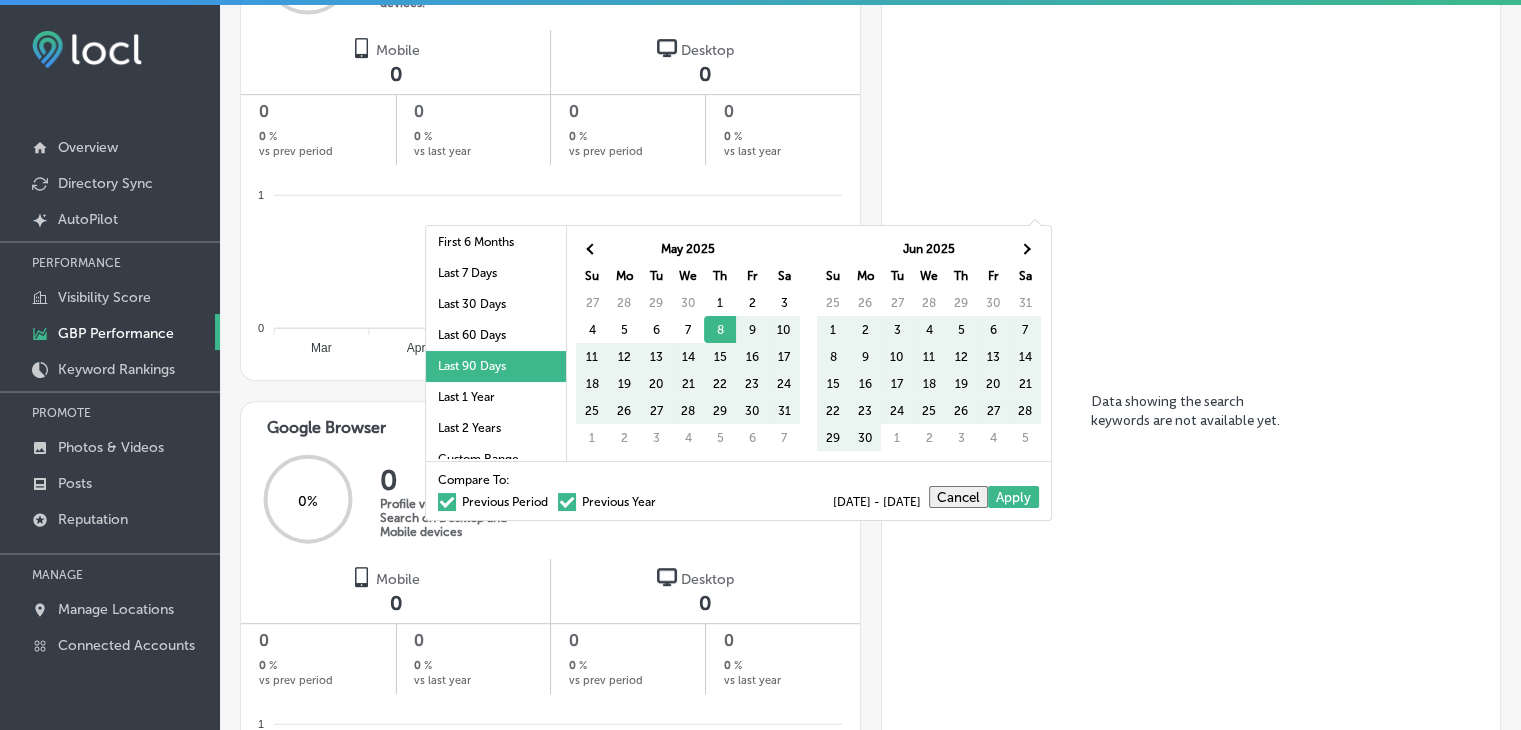 click on "Data showing the search keywords are not available yet." at bounding box center [1191, 419] 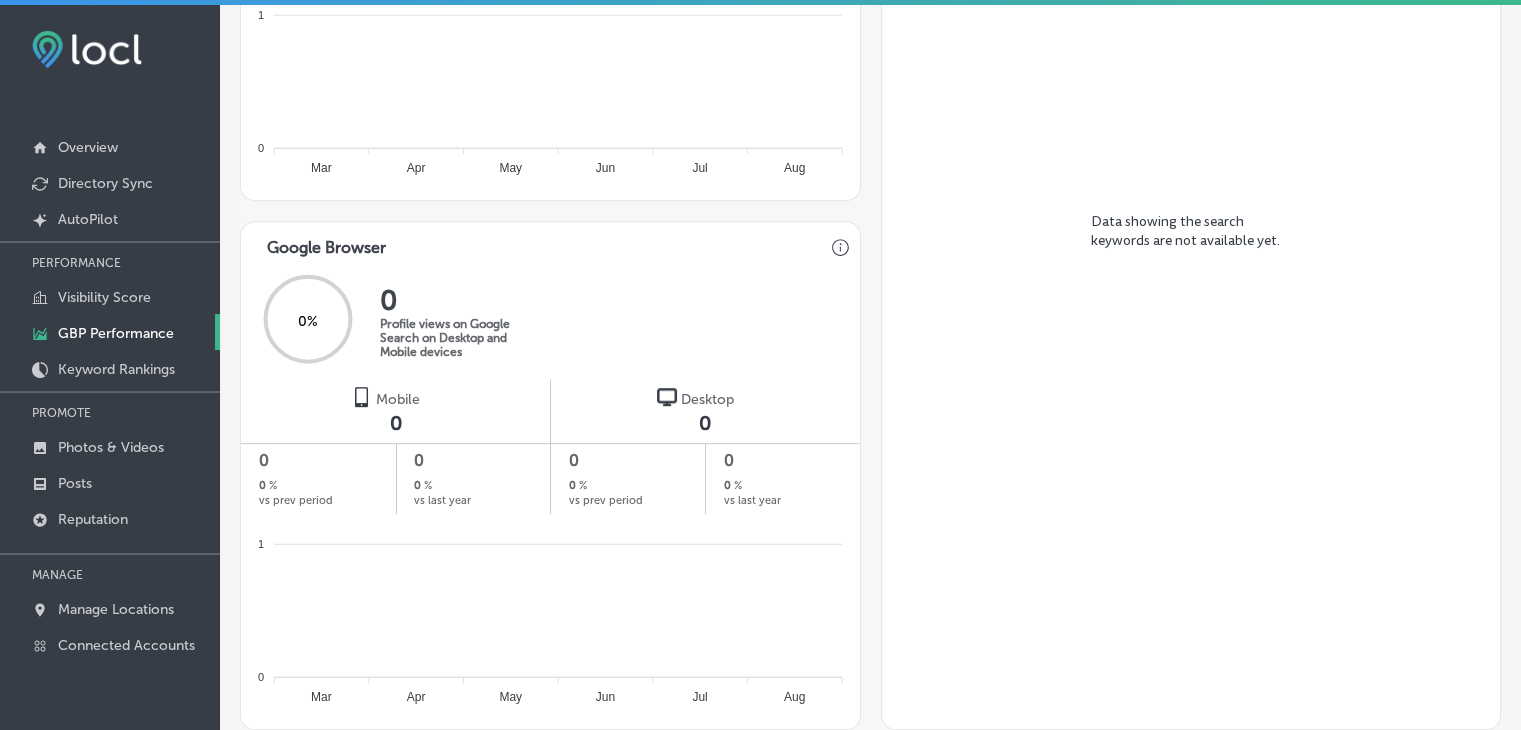scroll, scrollTop: 1200, scrollLeft: 0, axis: vertical 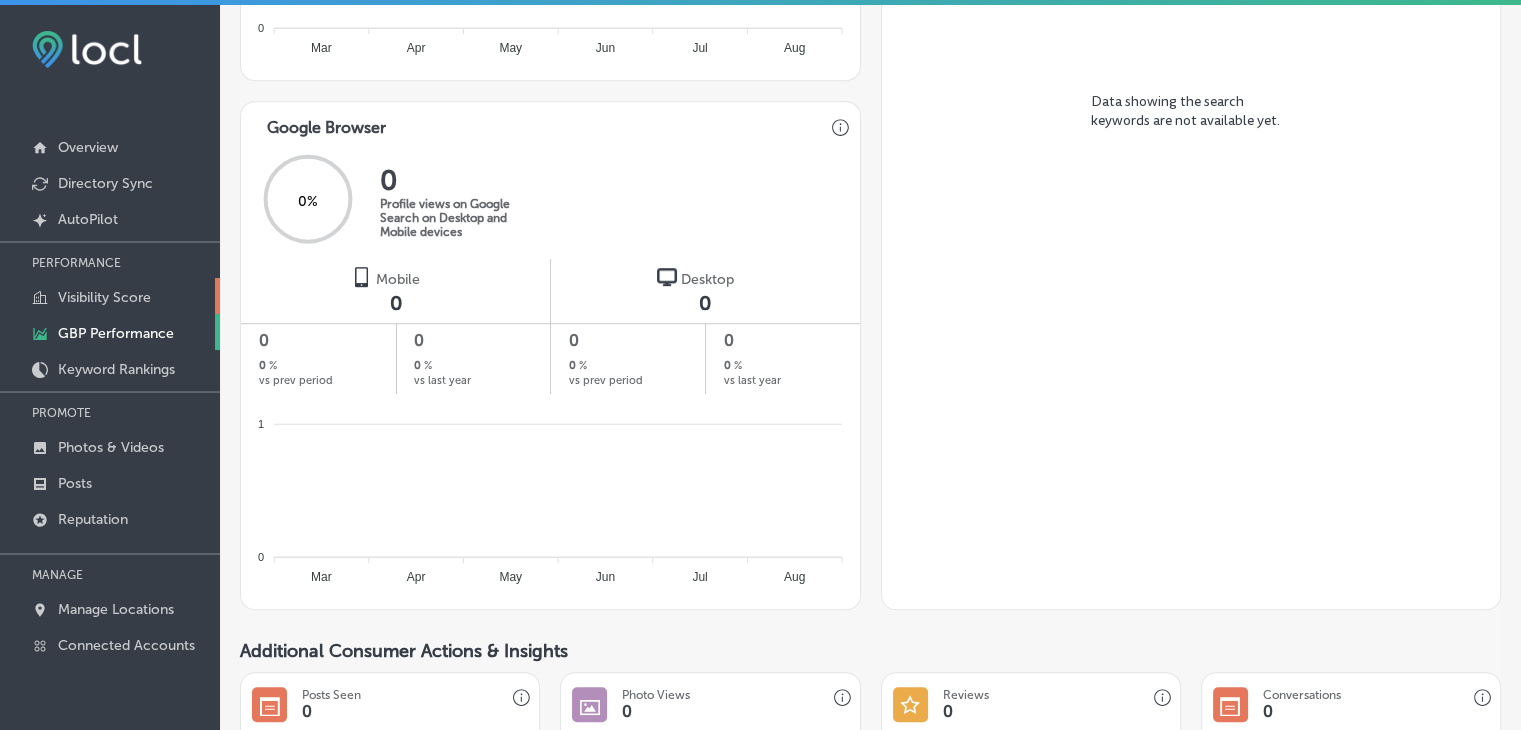 click on "Visibility Score" at bounding box center (104, 297) 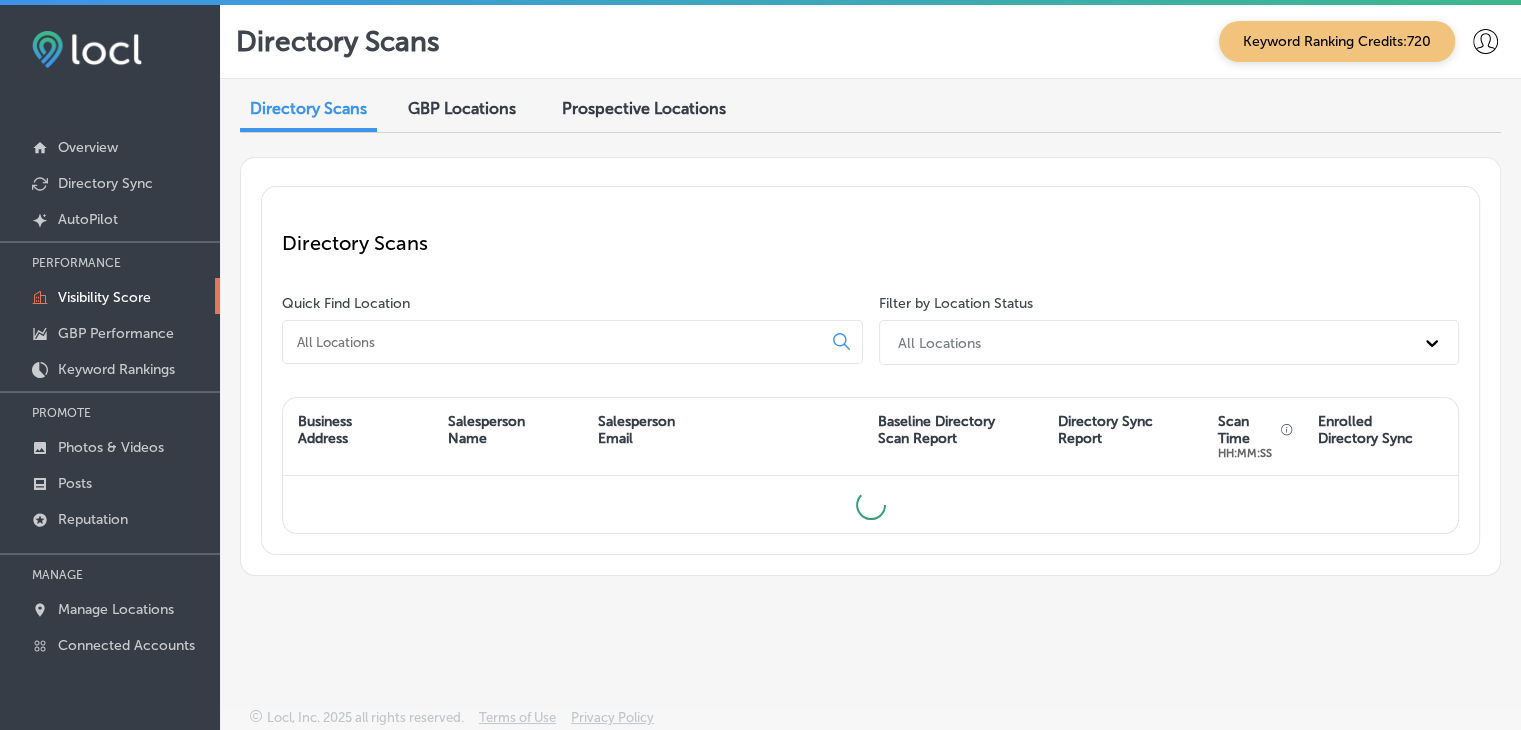 click at bounding box center [572, 342] 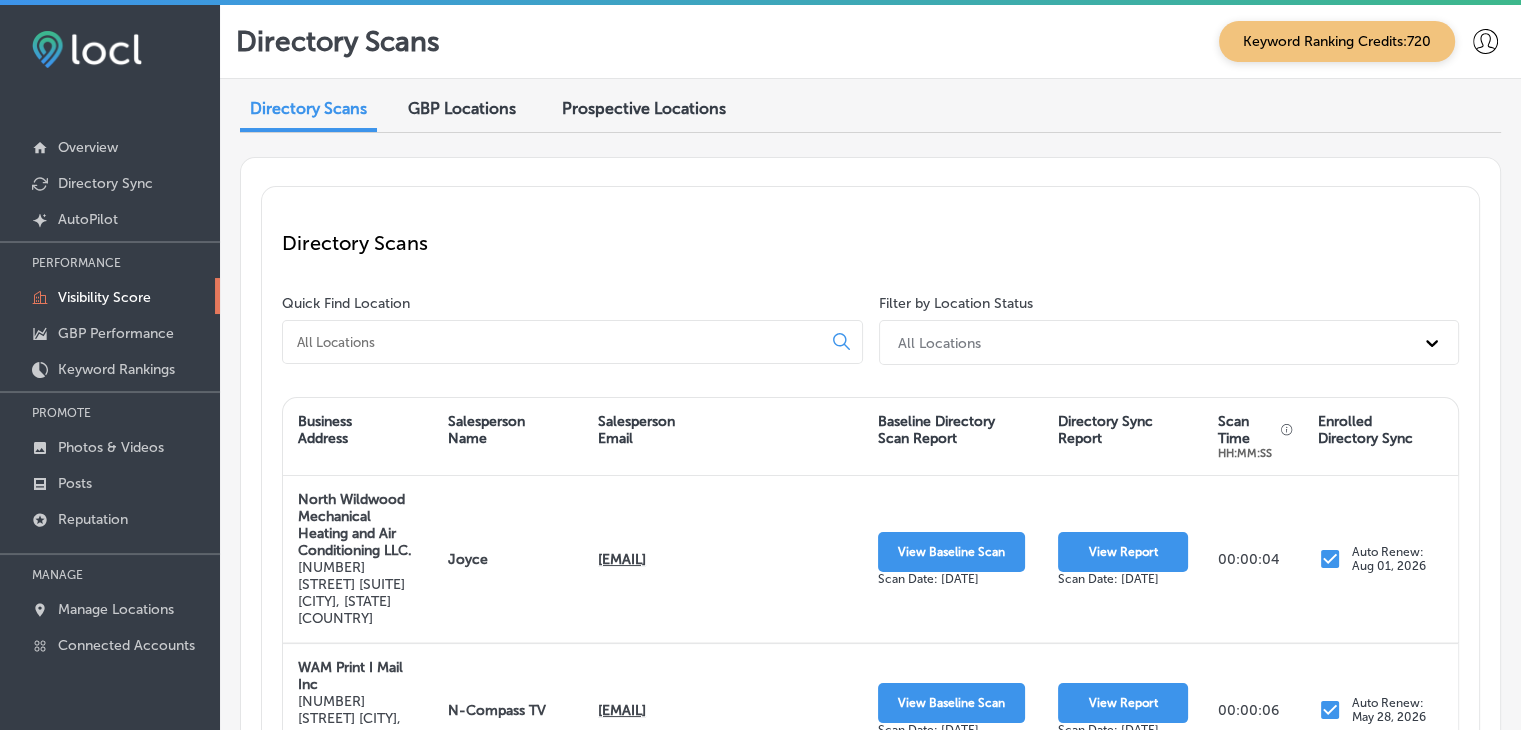 click at bounding box center (572, 342) 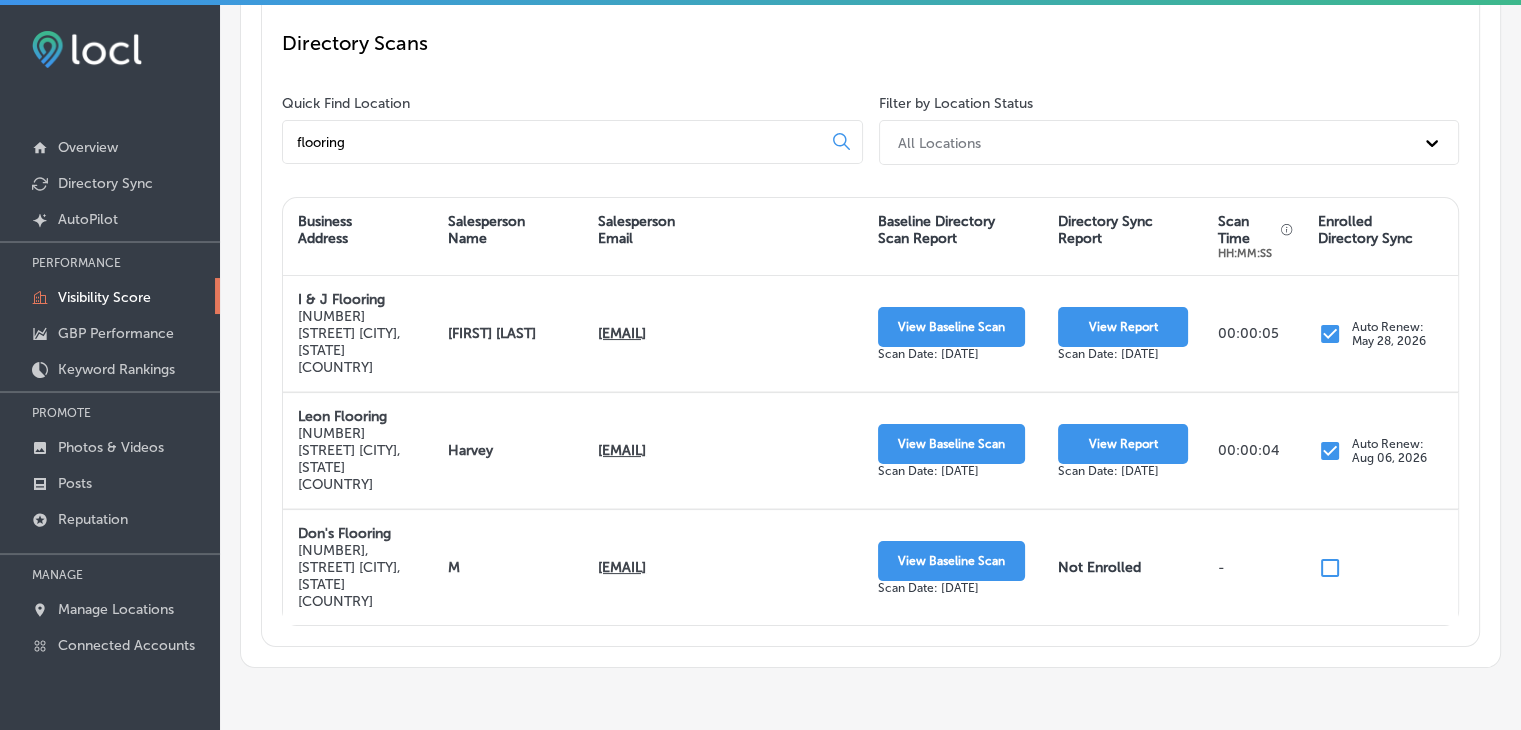 scroll, scrollTop: 244, scrollLeft: 0, axis: vertical 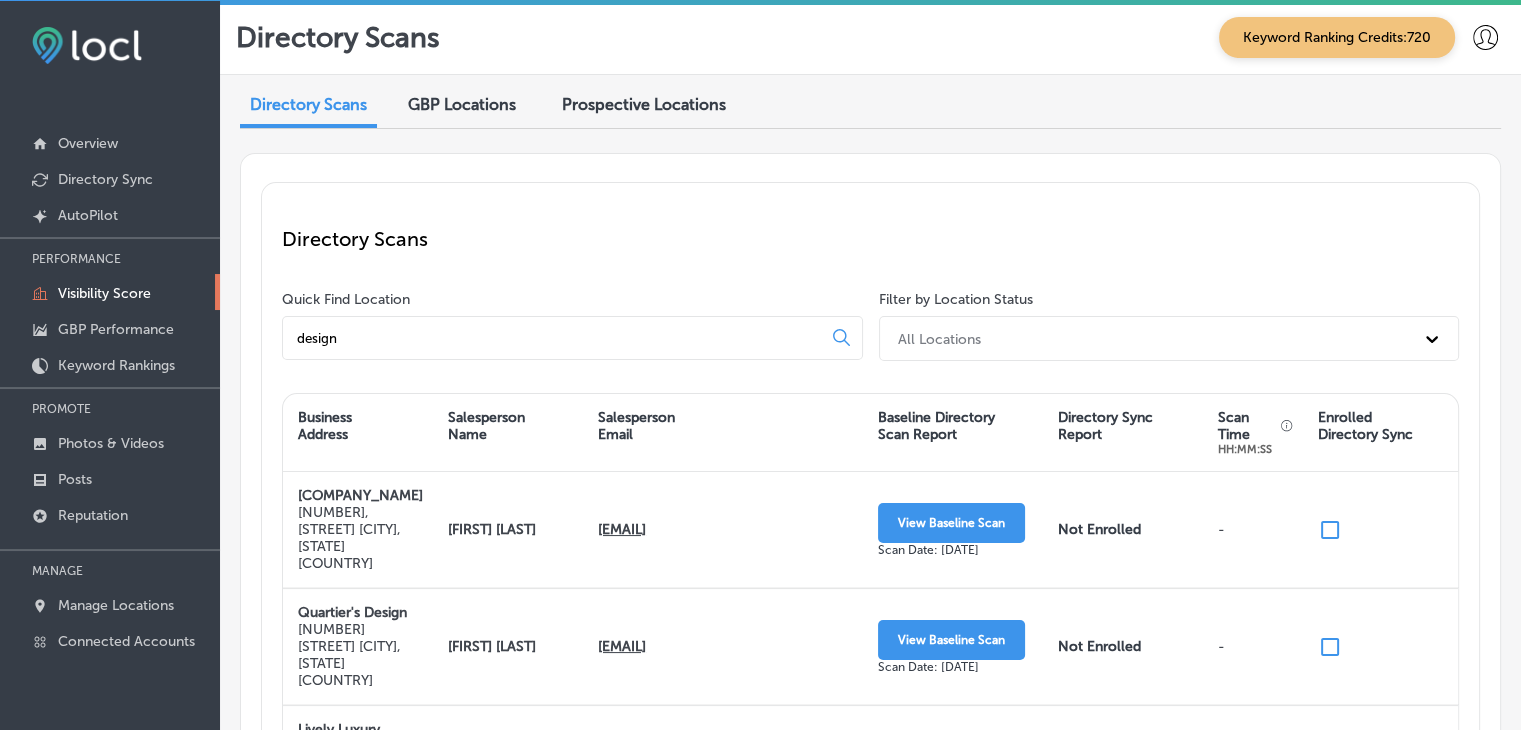 type on "design" 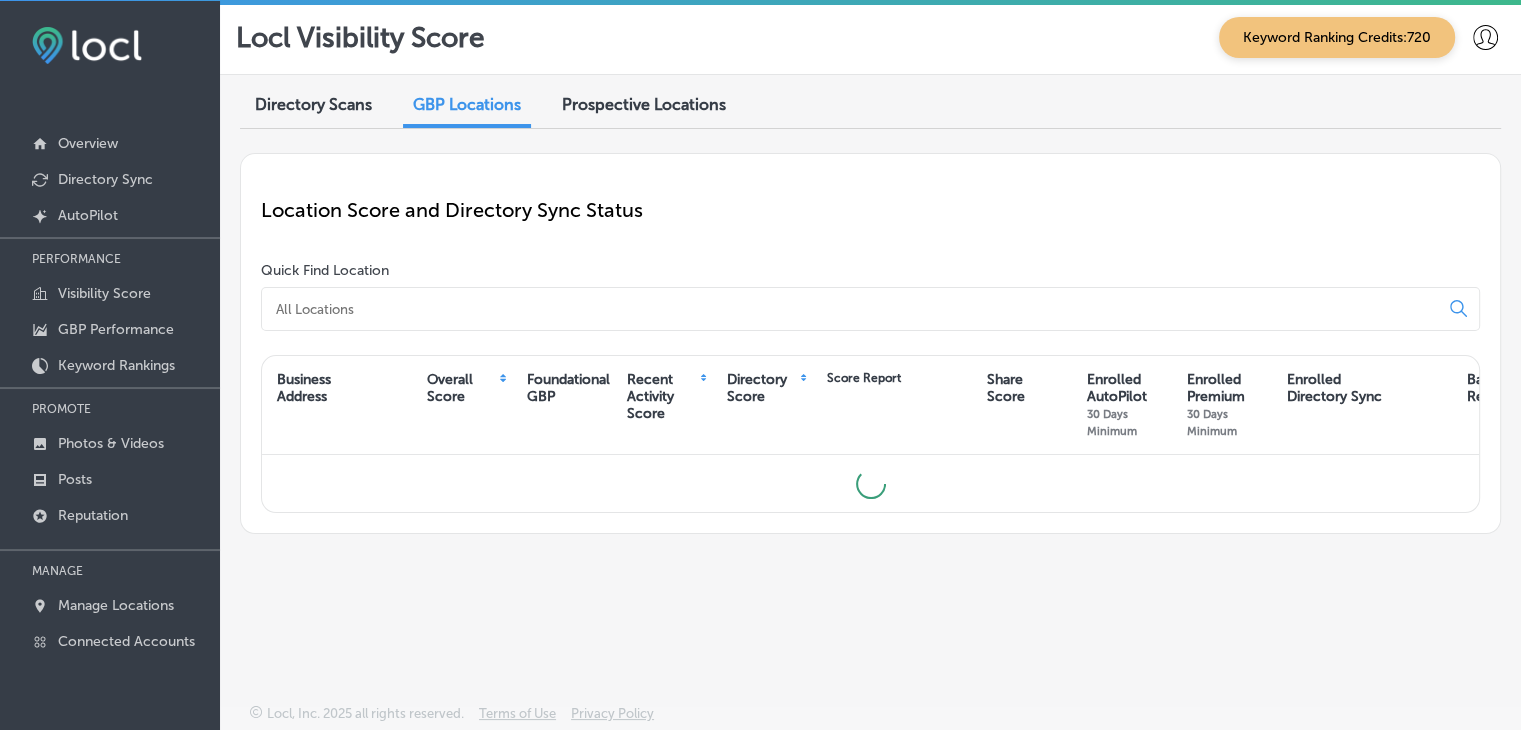 scroll, scrollTop: 0, scrollLeft: 0, axis: both 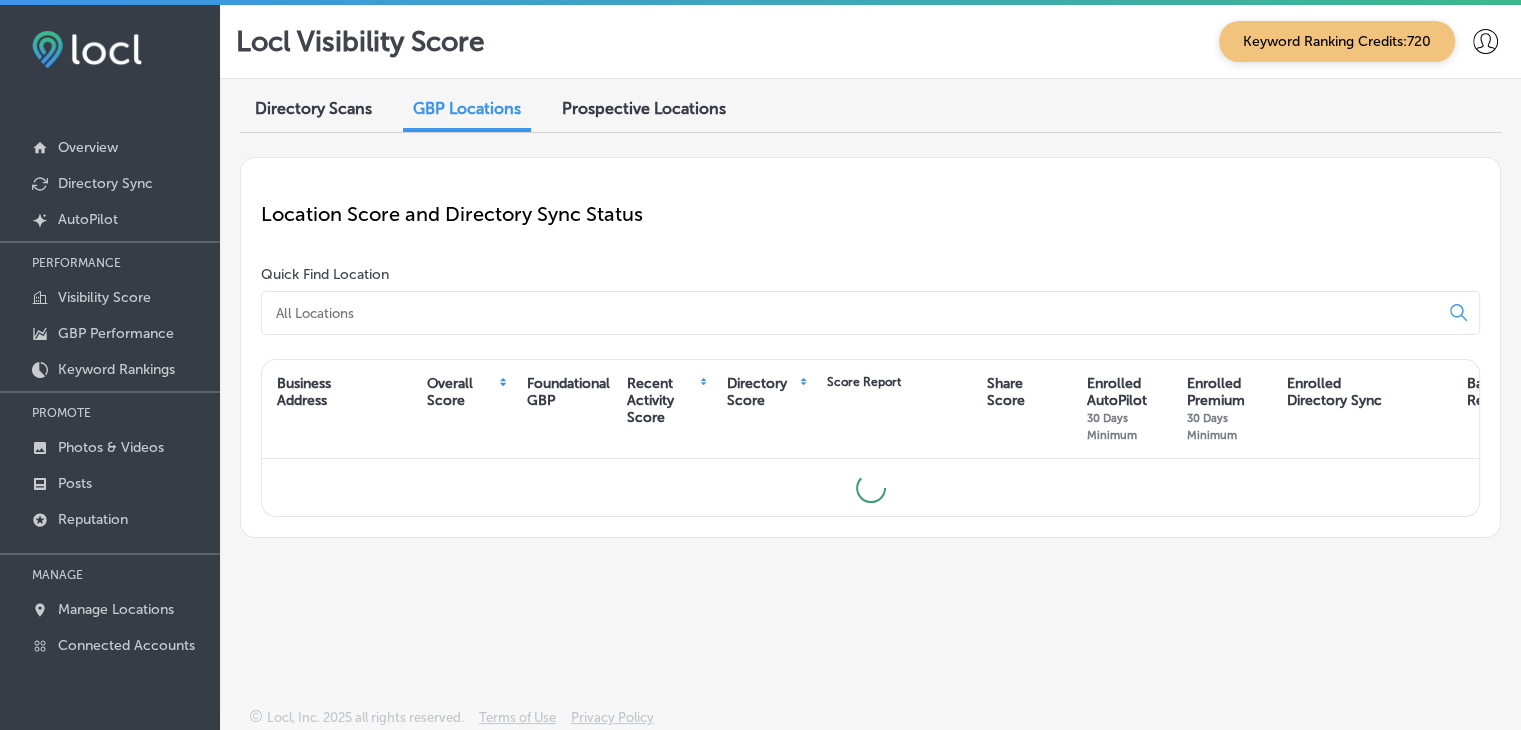 click at bounding box center [854, 313] 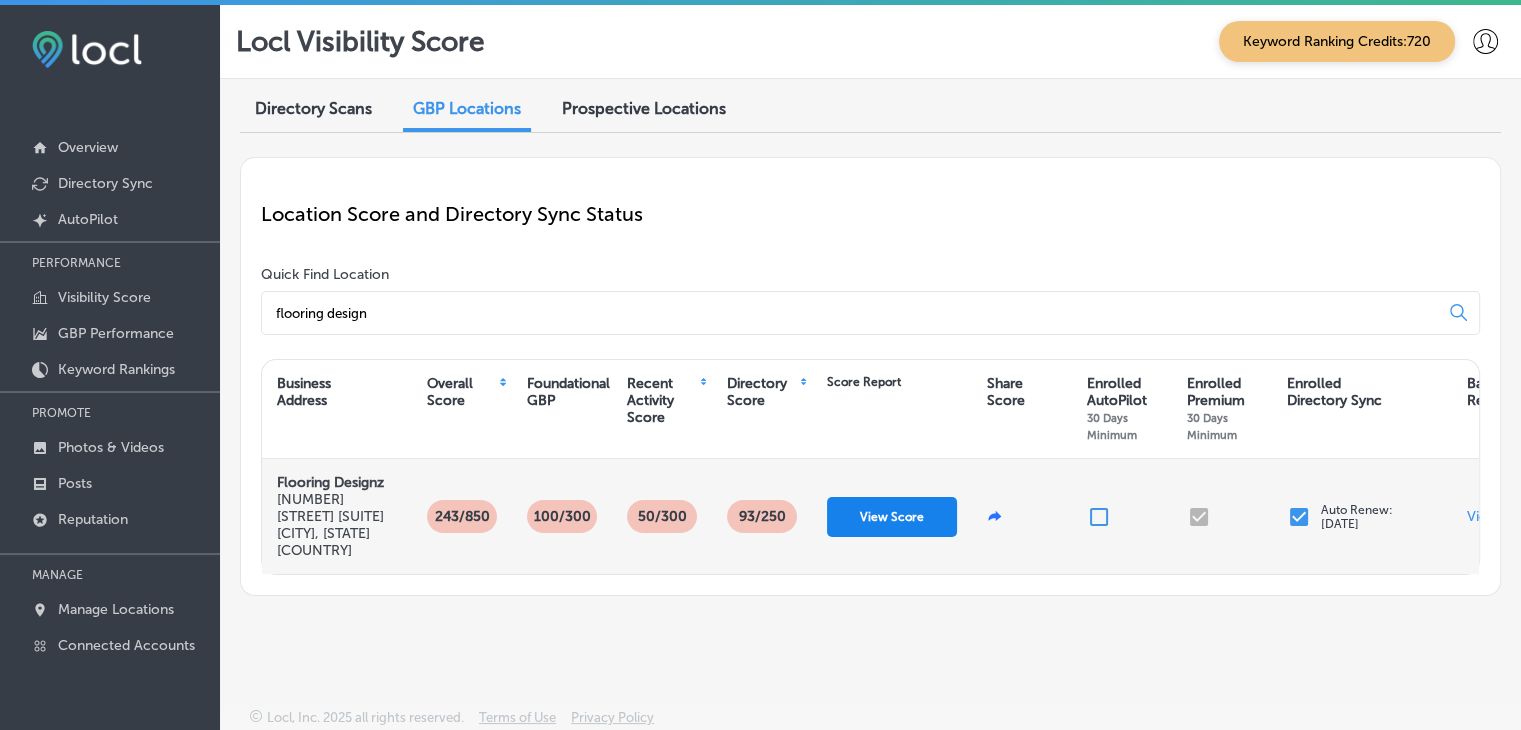 type on "flooring design" 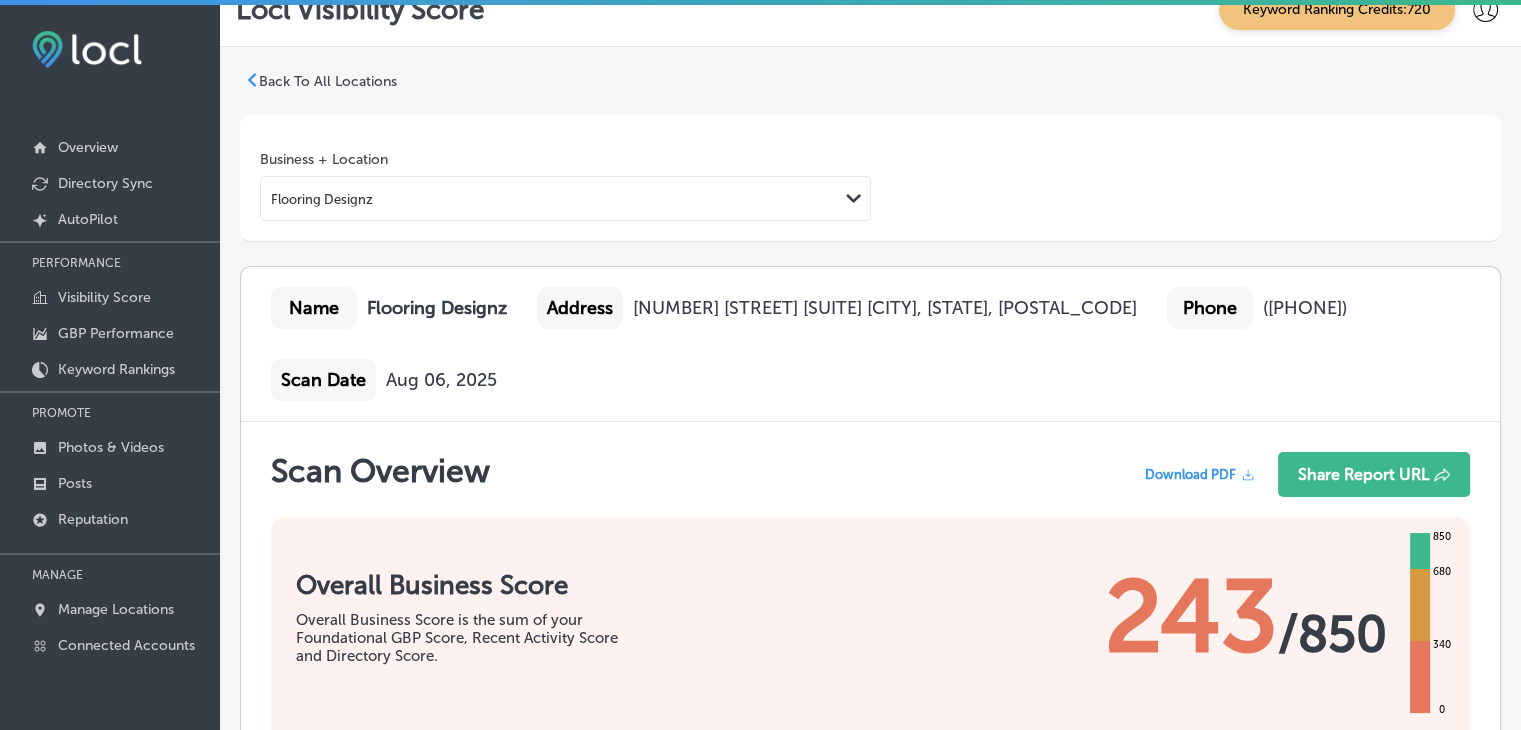 scroll, scrollTop: 0, scrollLeft: 0, axis: both 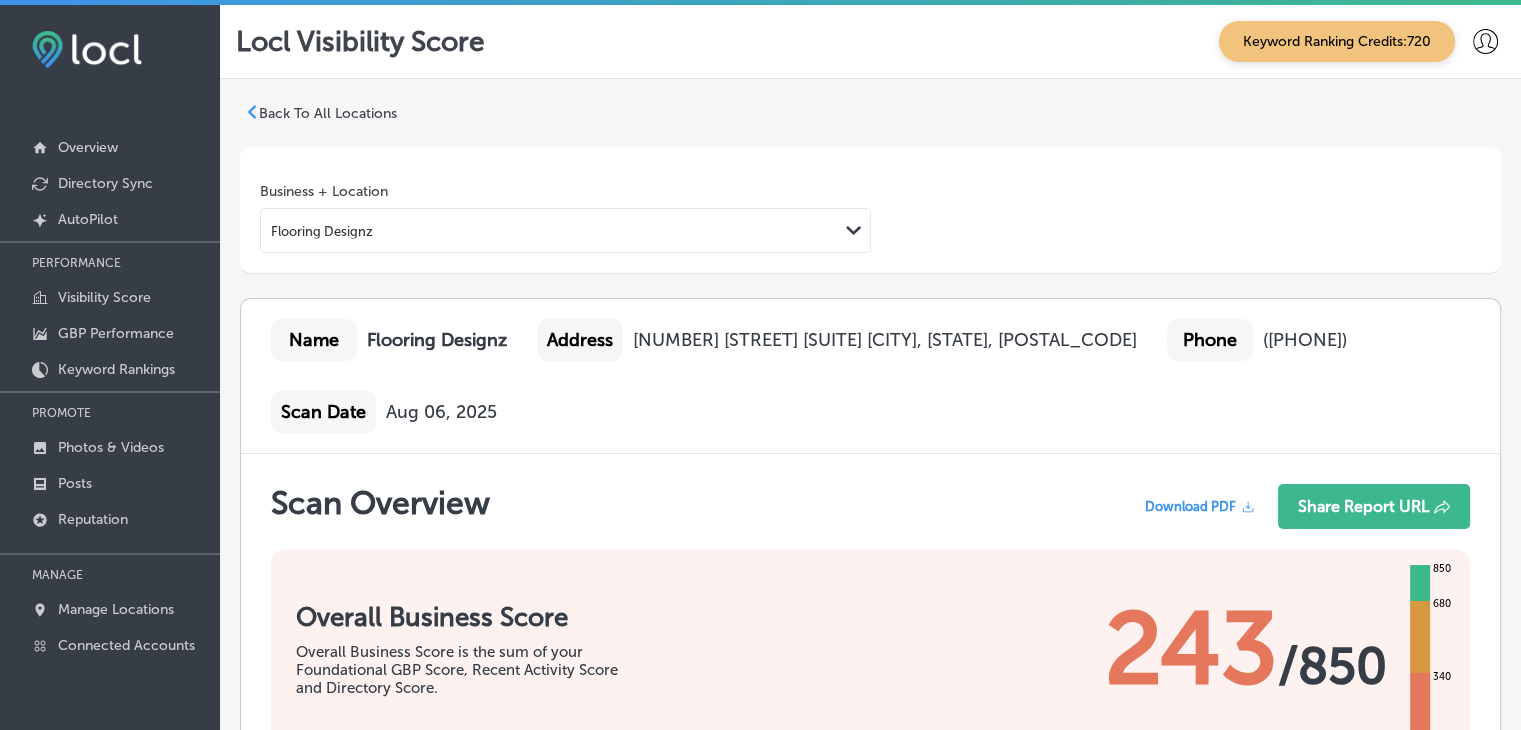 click on "Back To All Locations" at bounding box center (328, 113) 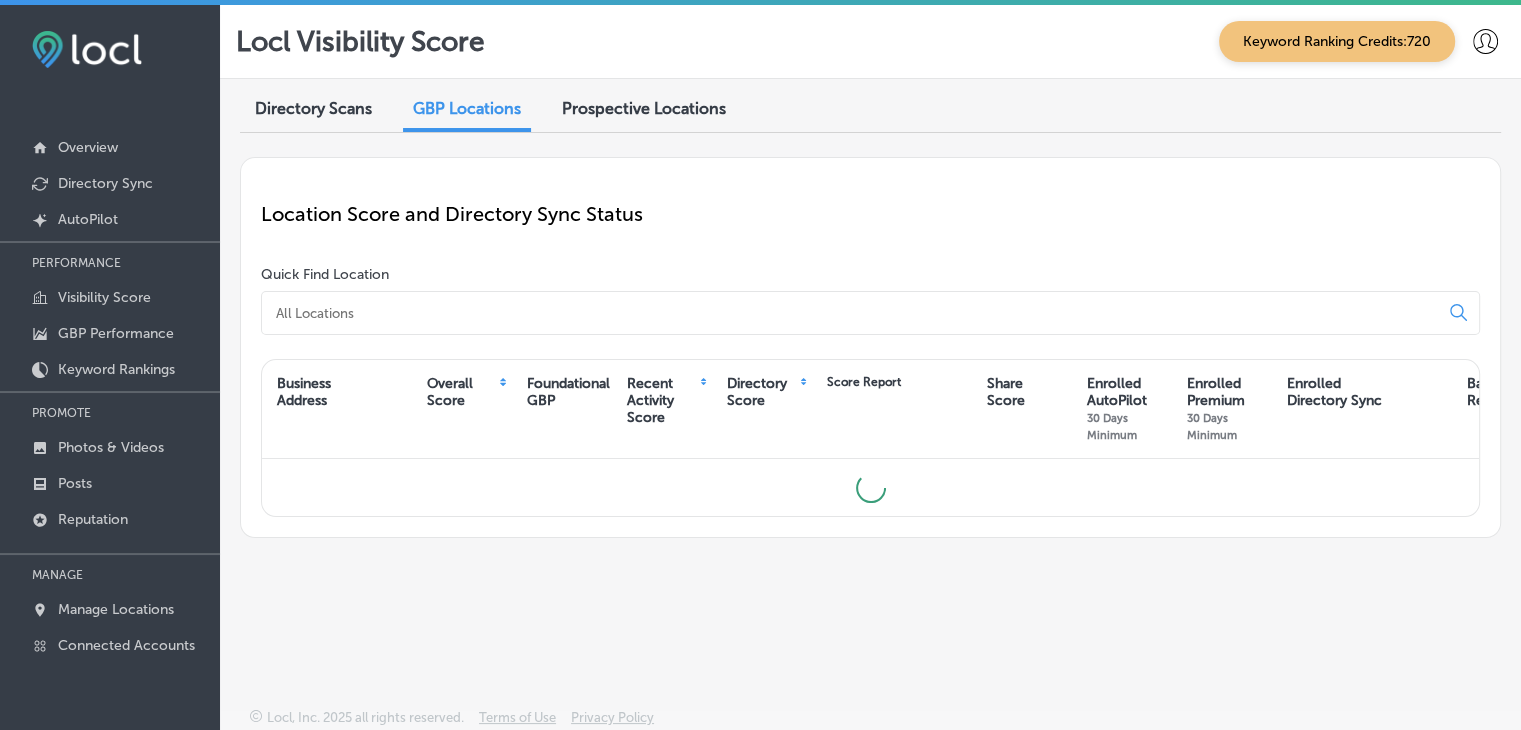 click on "Directory Scans" at bounding box center (313, 108) 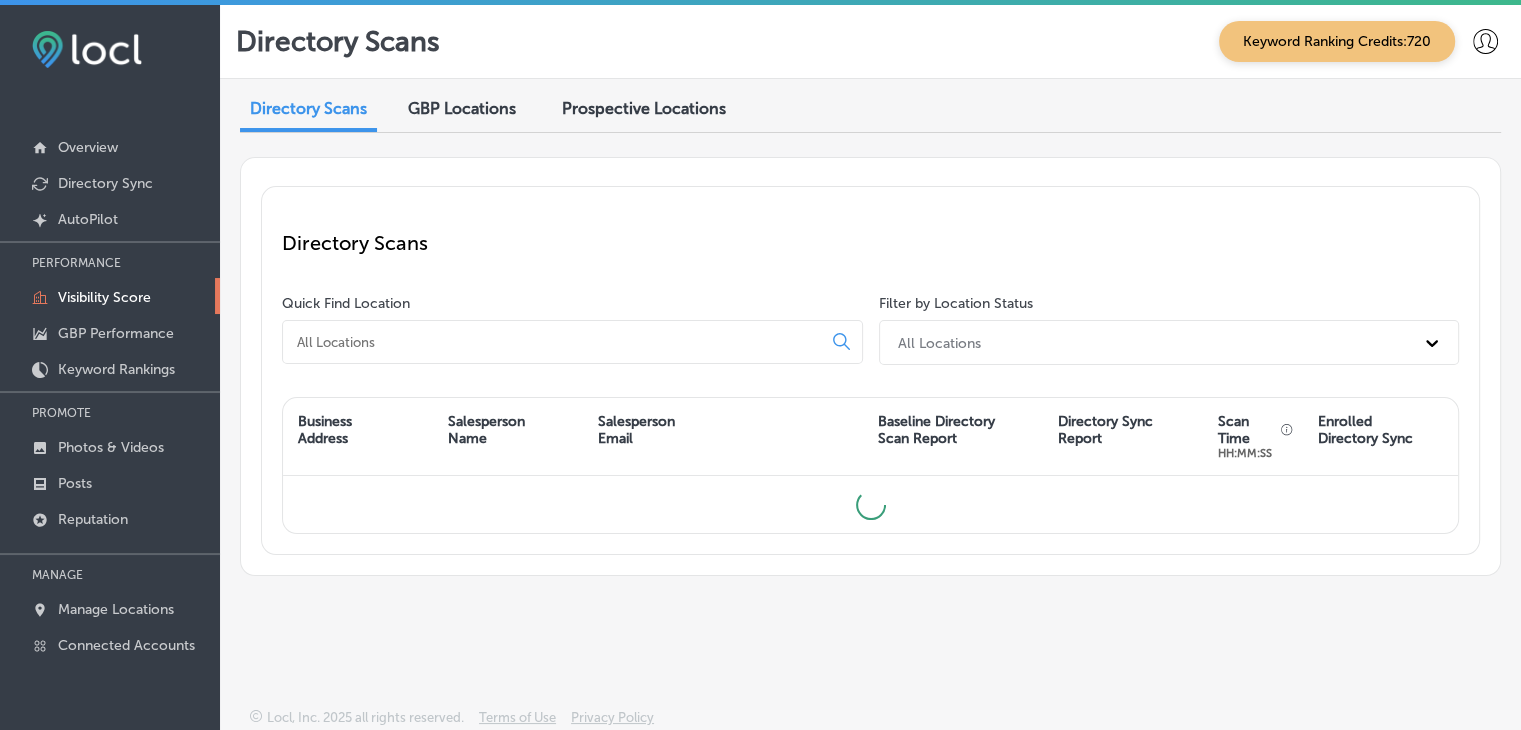click at bounding box center (572, 342) 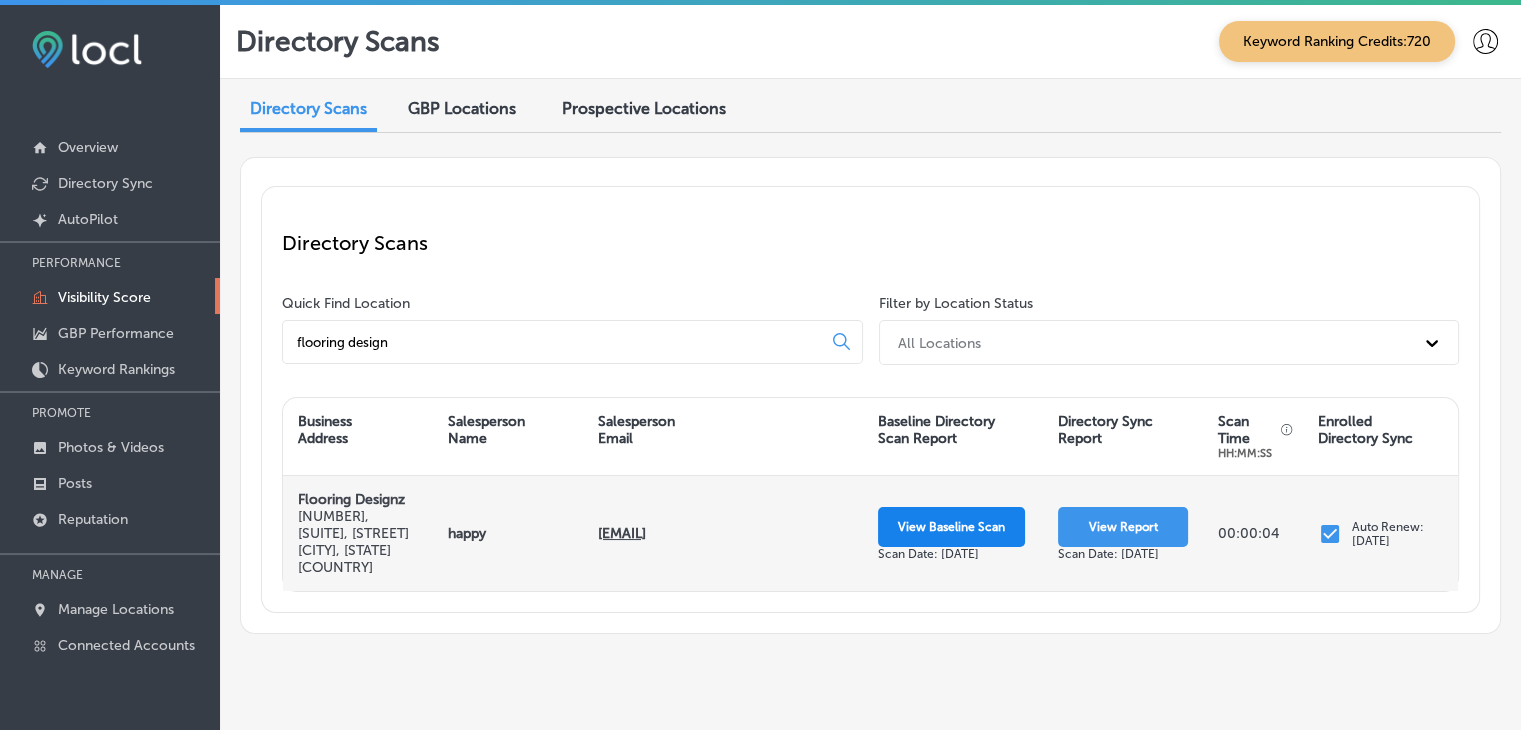 type on "flooring design" 